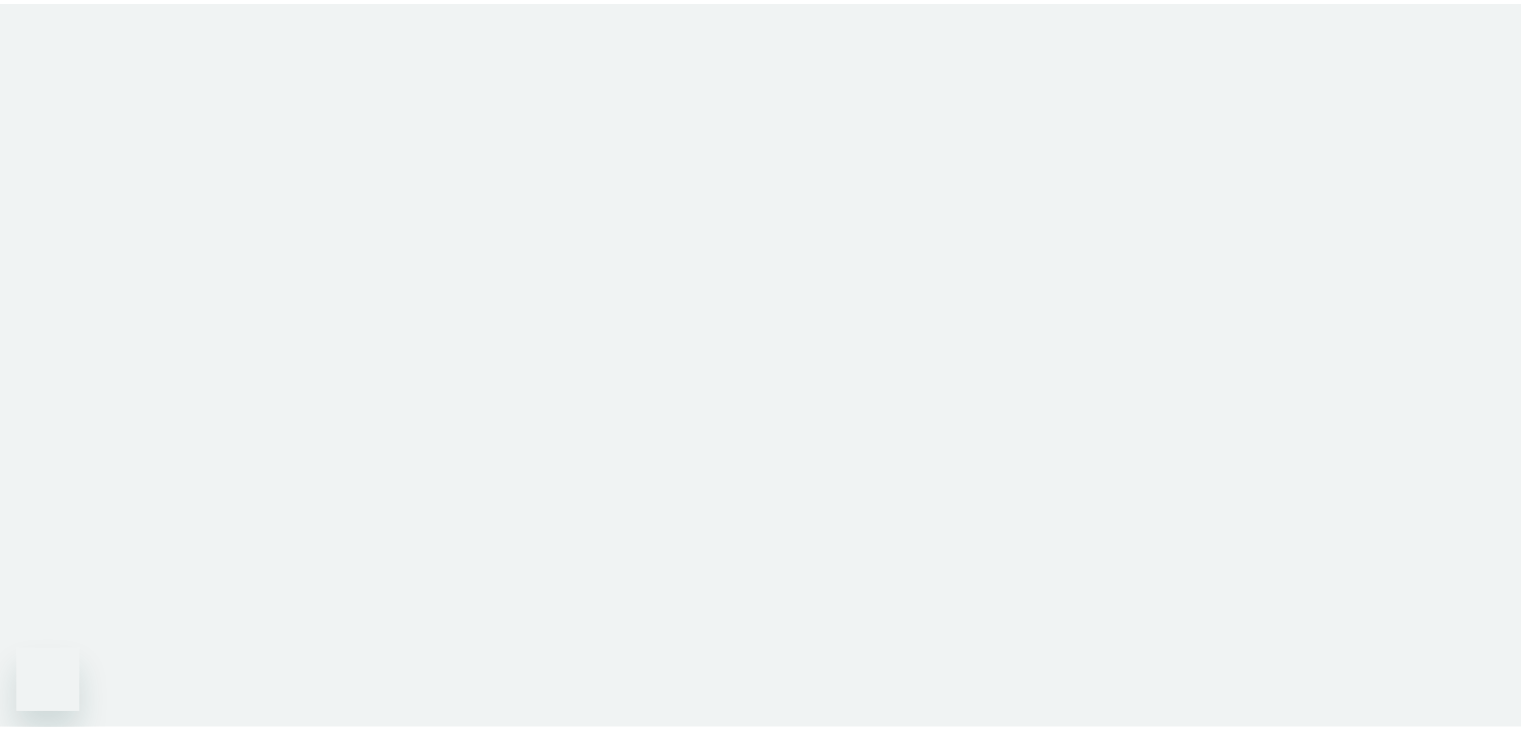 scroll, scrollTop: 0, scrollLeft: 0, axis: both 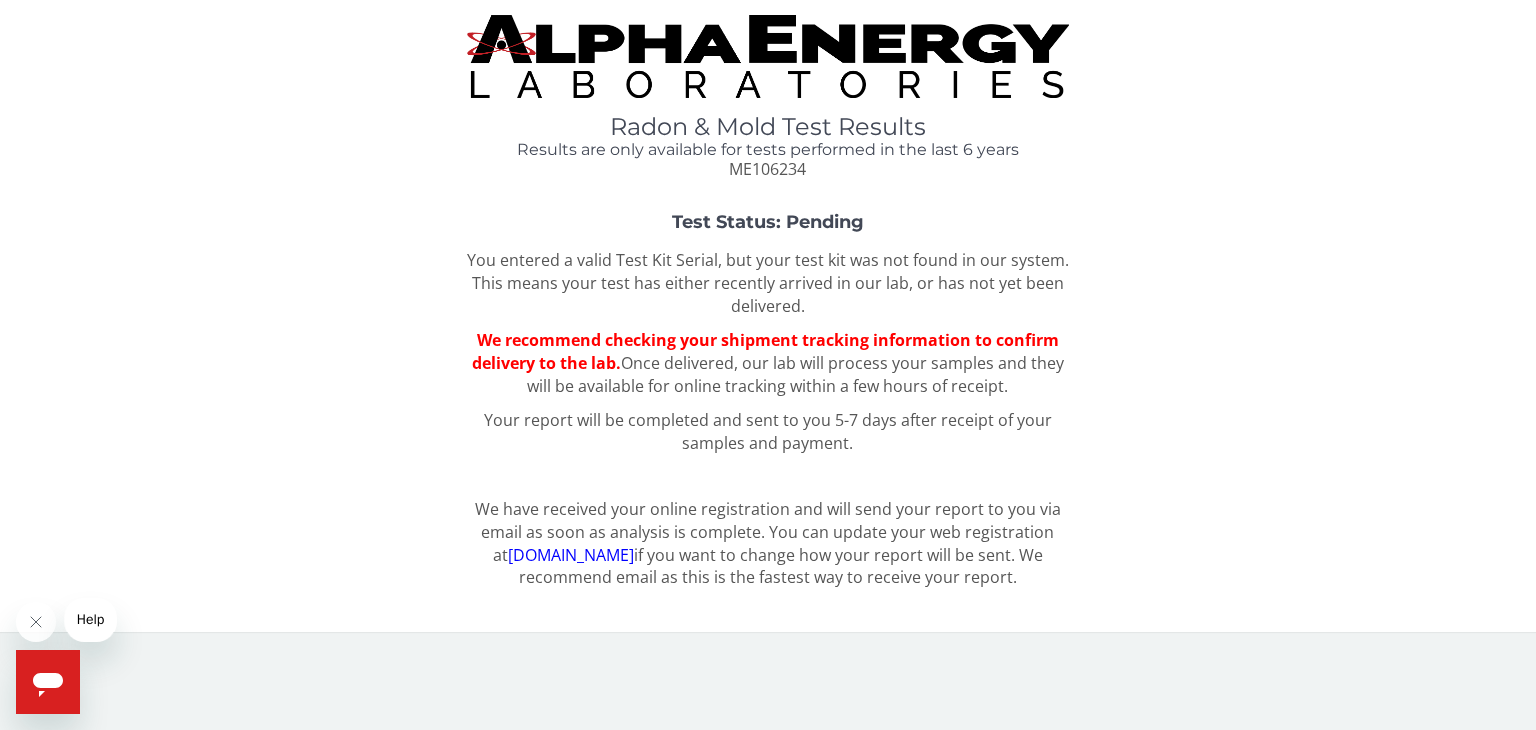 click on "Test Status: Pending         You entered a valid Test Kit Serial, but your test kit was not found in our system. This means your test has either recently arrived in our lab, or has not yet been delivered.     We recommend checking your shipment tracking information to confirm delivery to the lab.  Once delivered, our lab will process your samples and they will be available for online tracking within a few hours of receipt.    Your report will be completed and sent to you 5-7 days after receipt of your samples and payment." at bounding box center (768, 339) 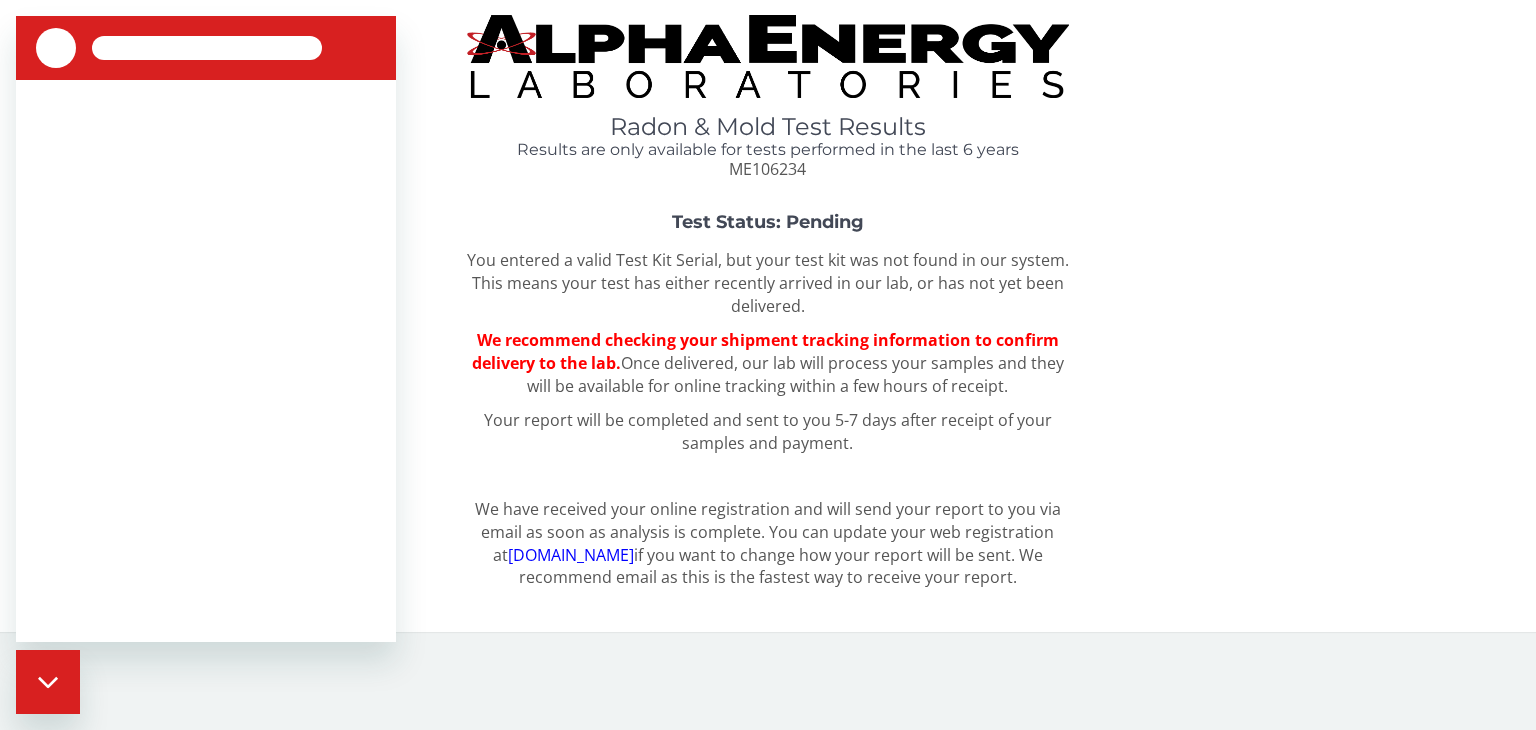 scroll, scrollTop: 0, scrollLeft: 0, axis: both 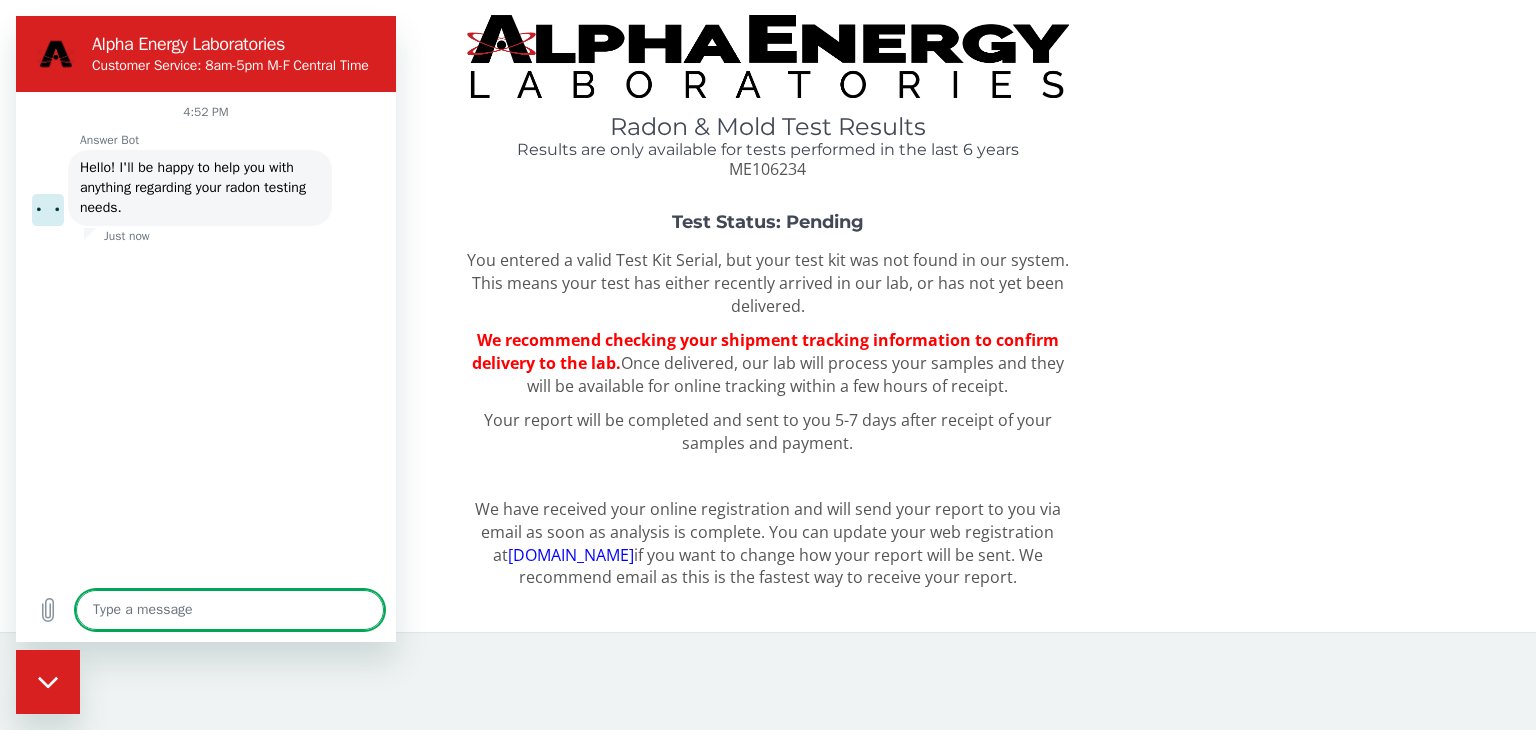 type on "x" 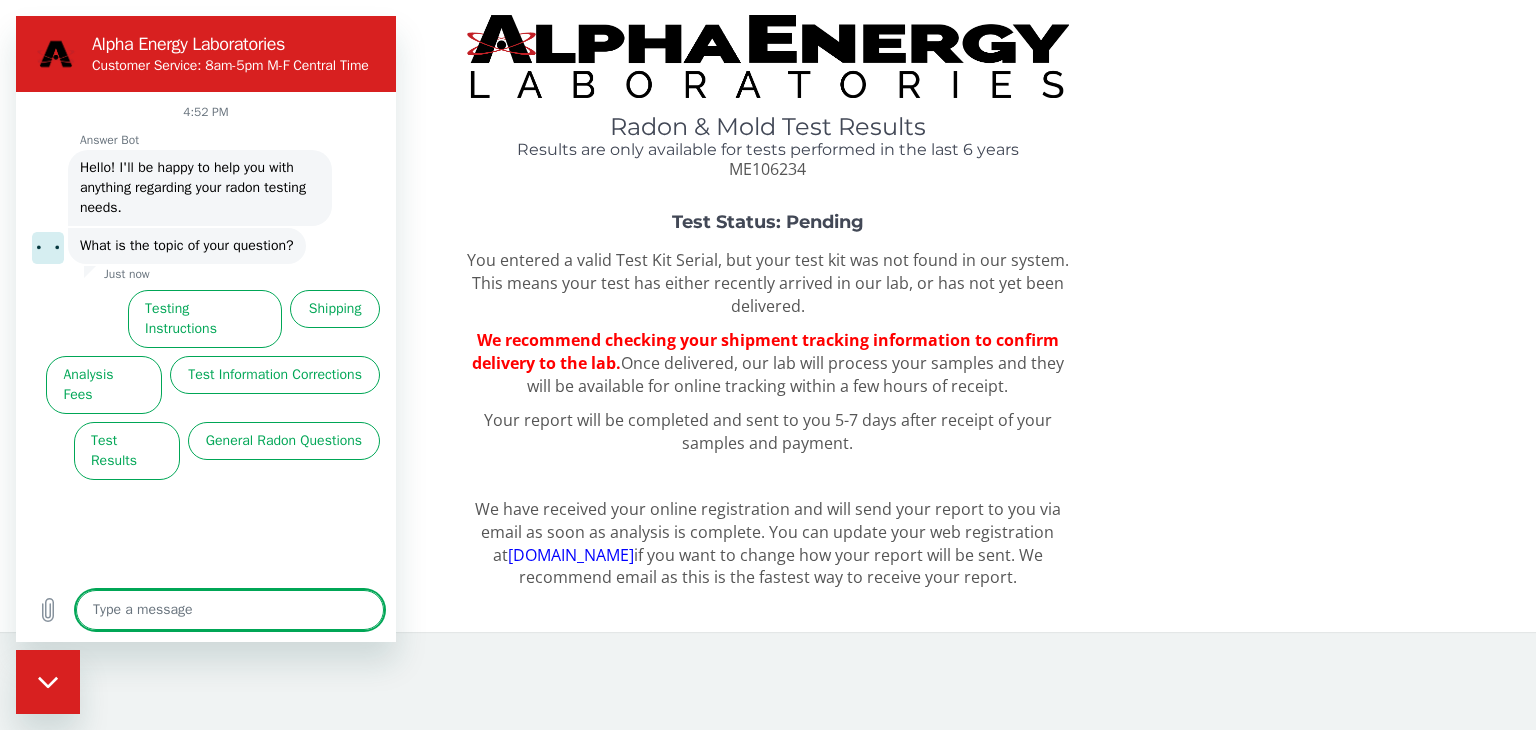 type on "i" 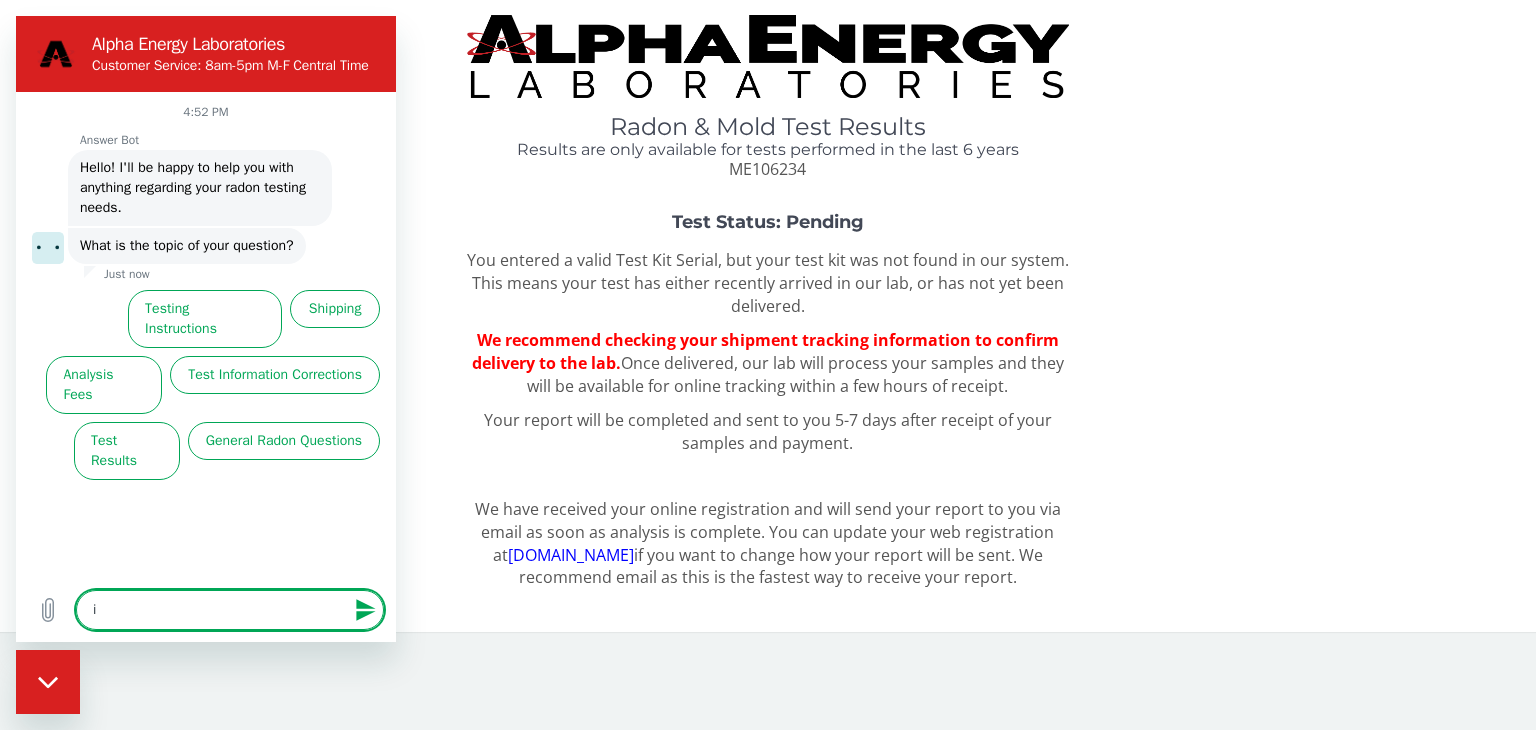 type on "i'" 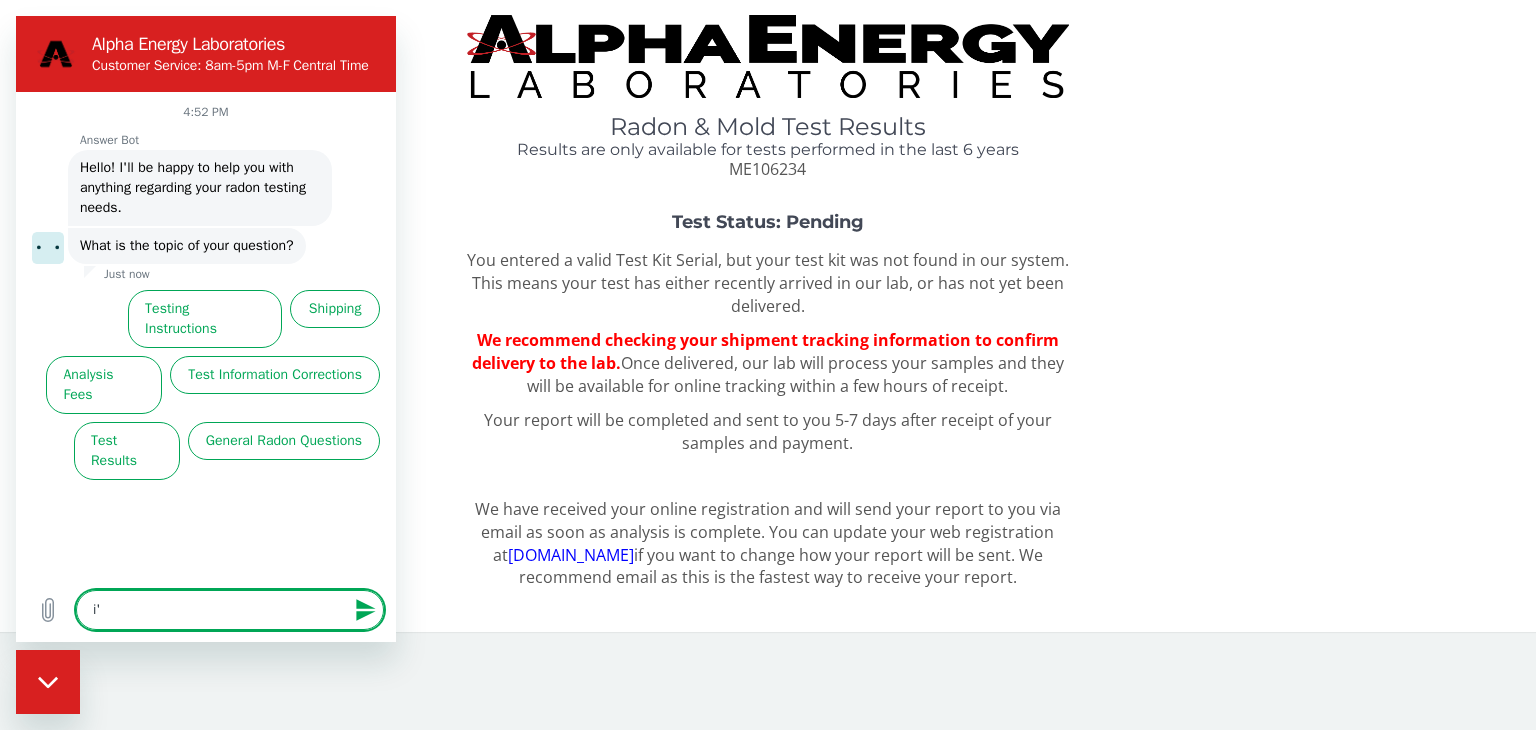 type on "i'm" 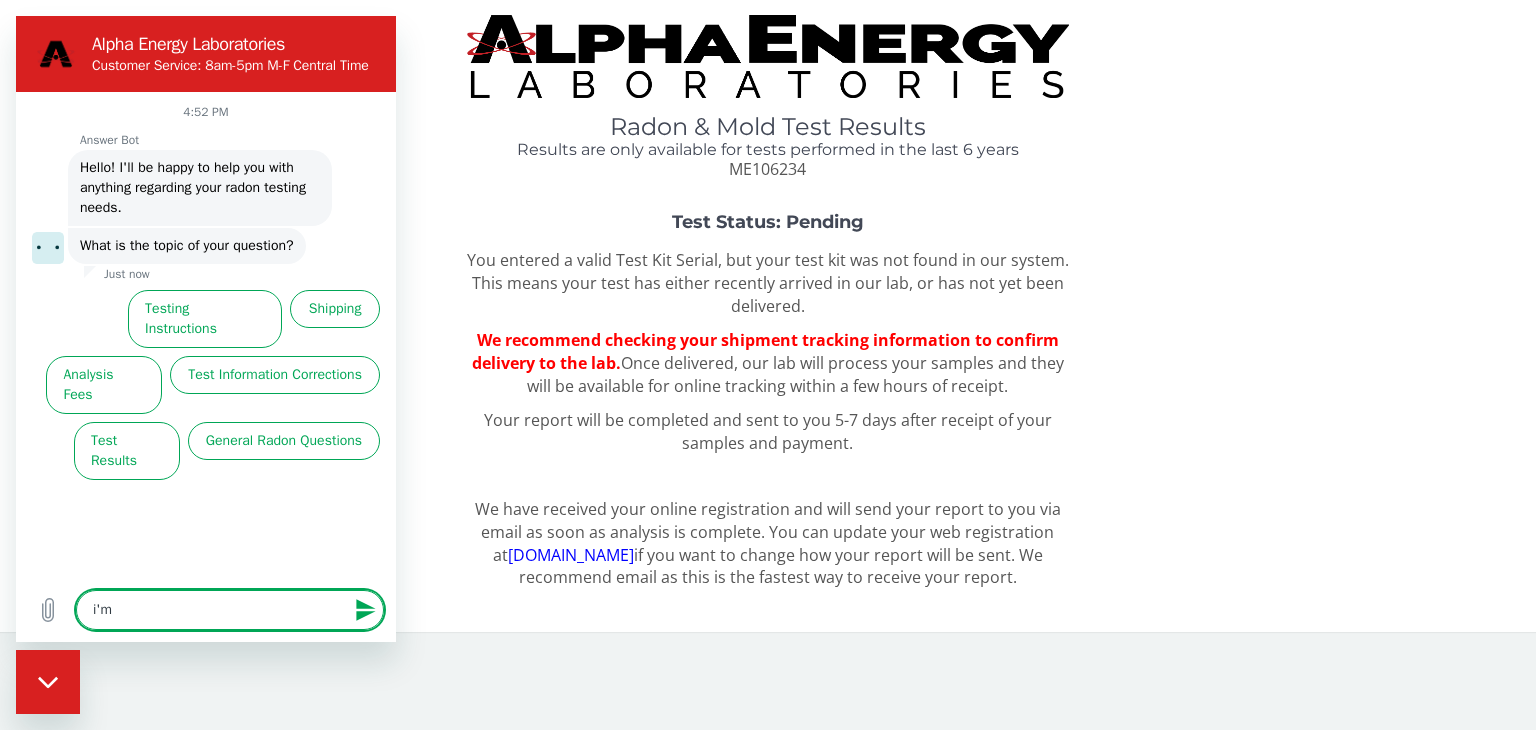 type on "i'm" 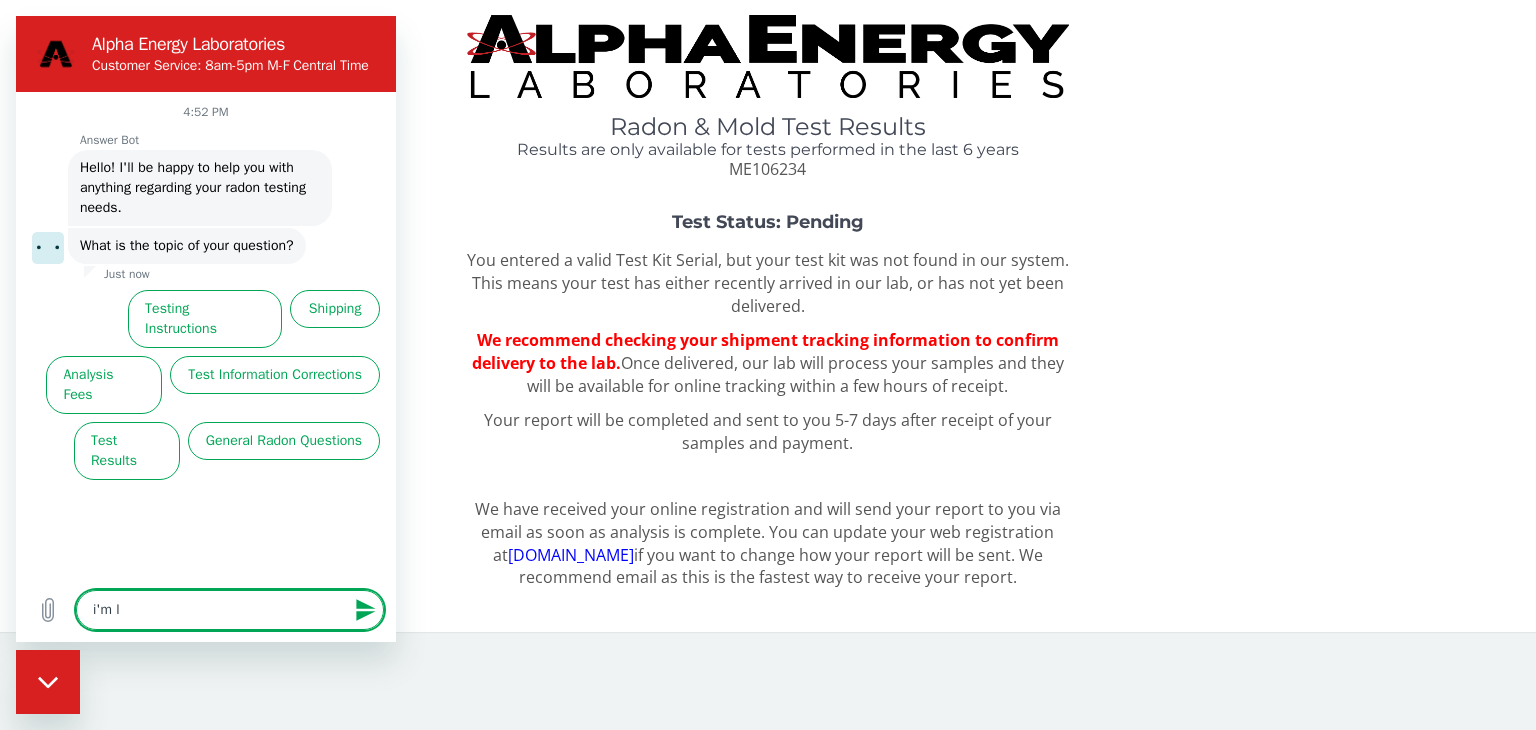 type on "i'm lo" 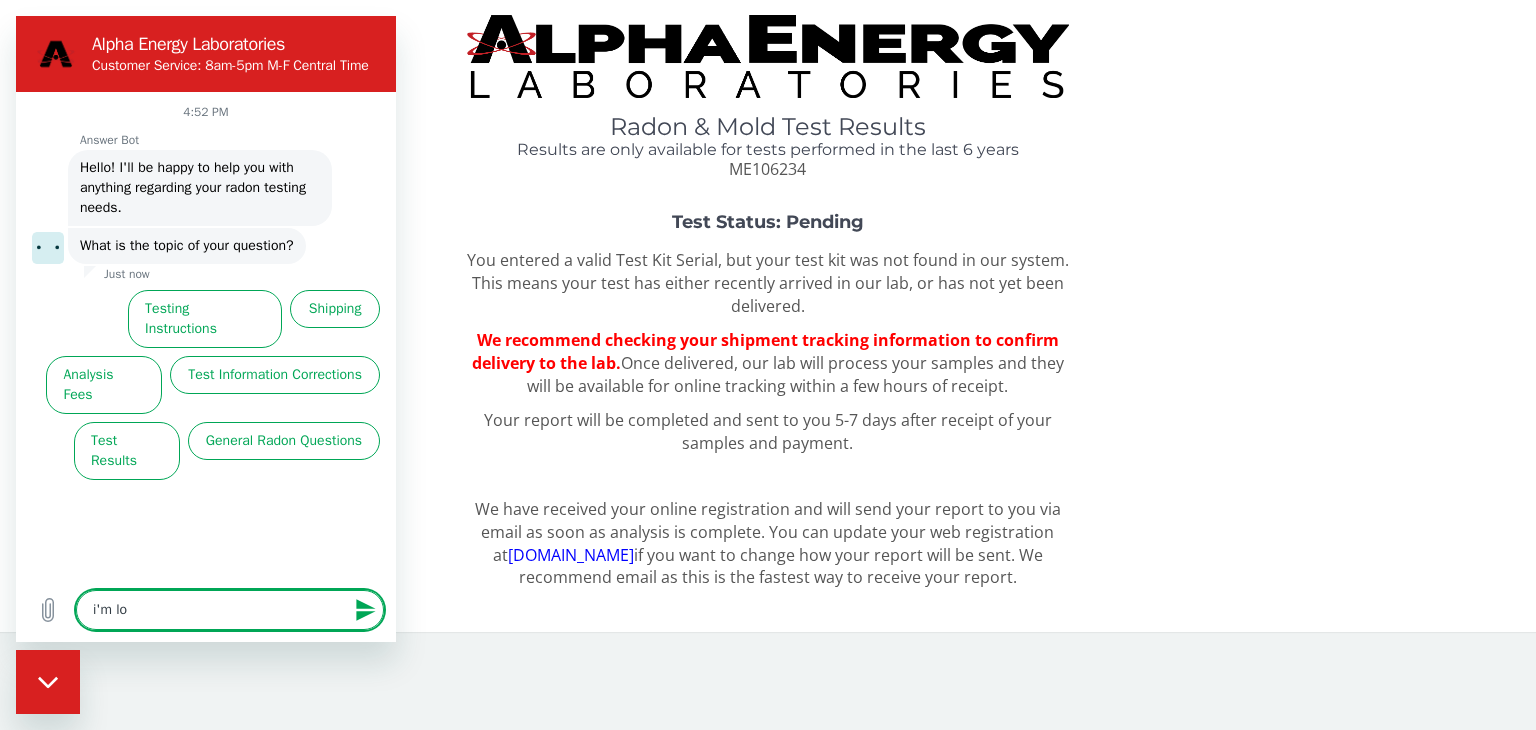 type on "i'm loo" 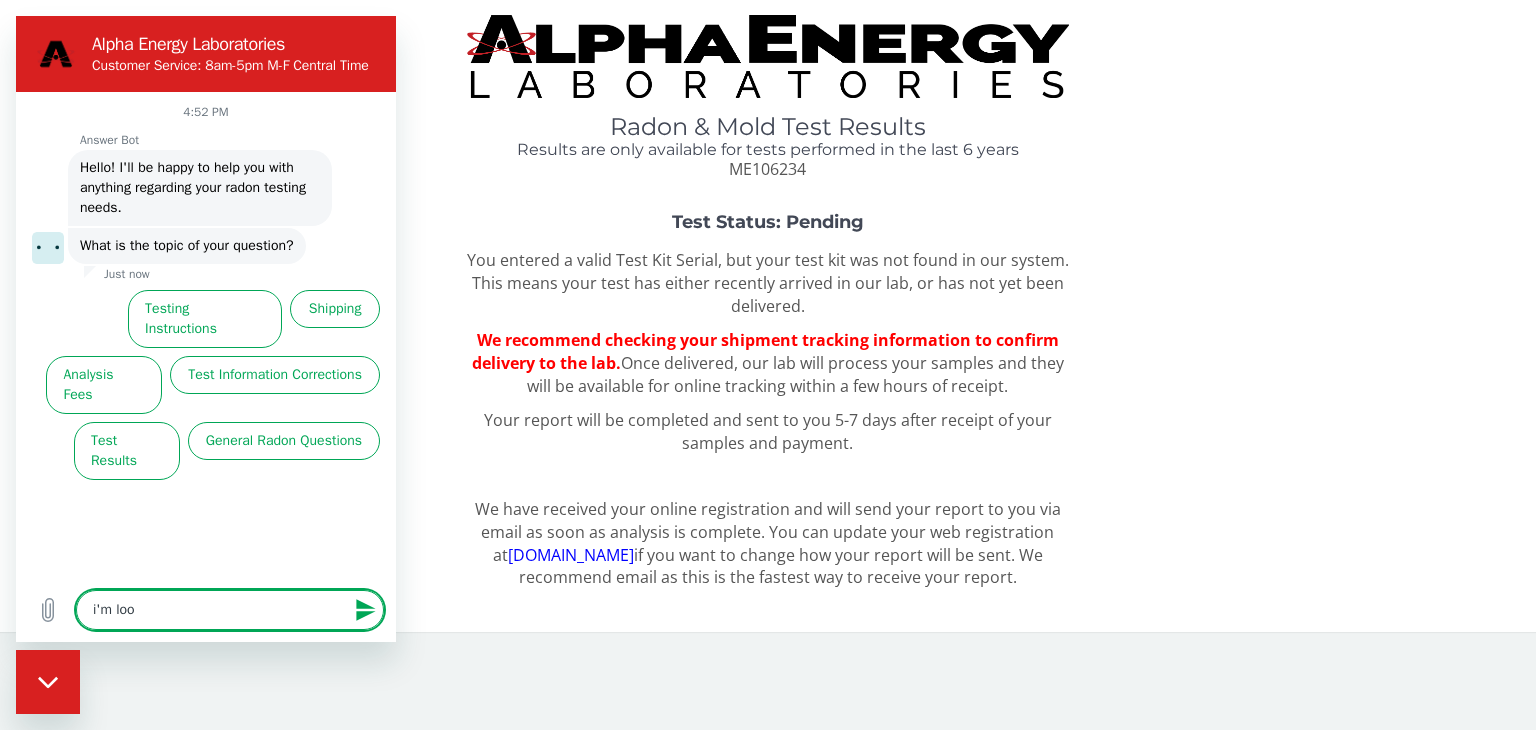 type on "i'm look" 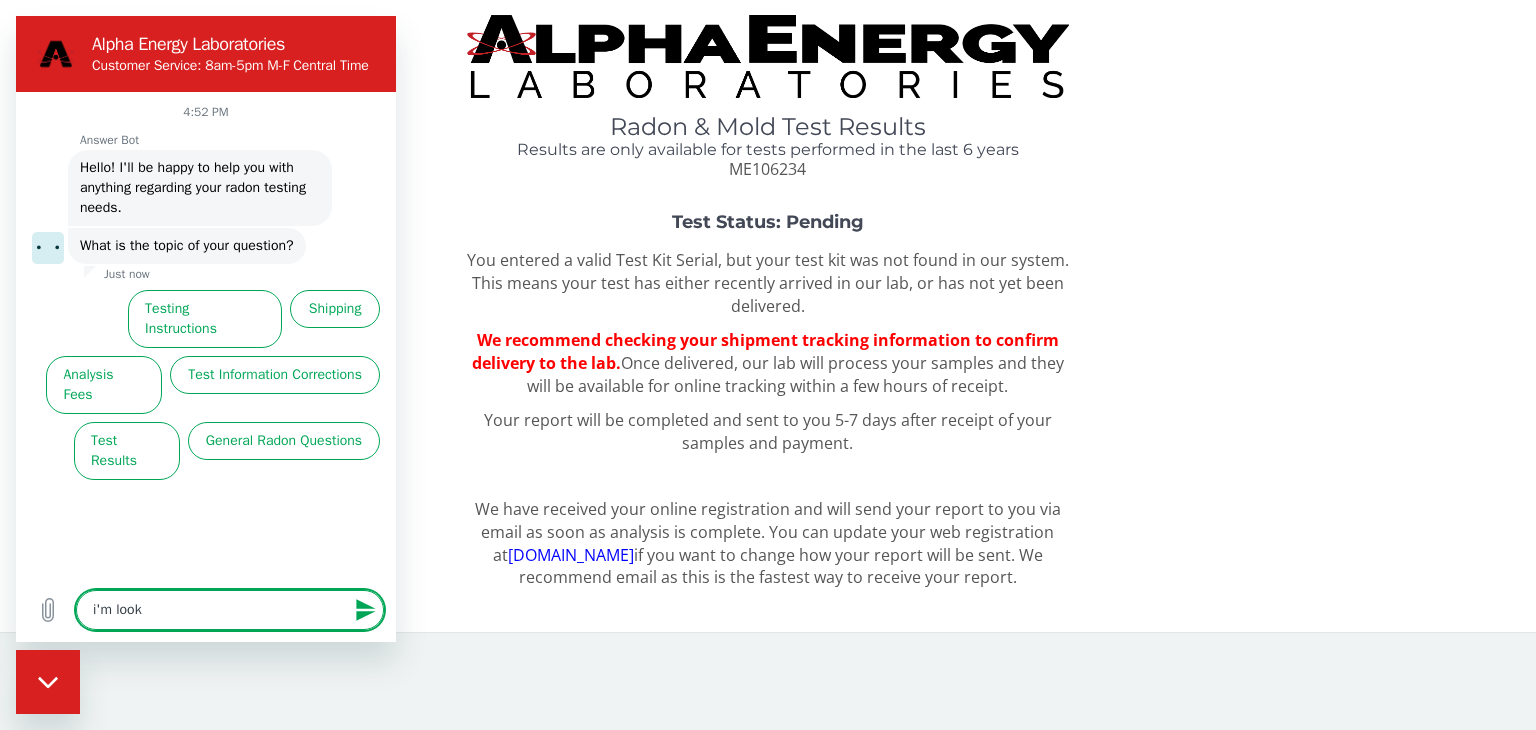 type on "i'm looki" 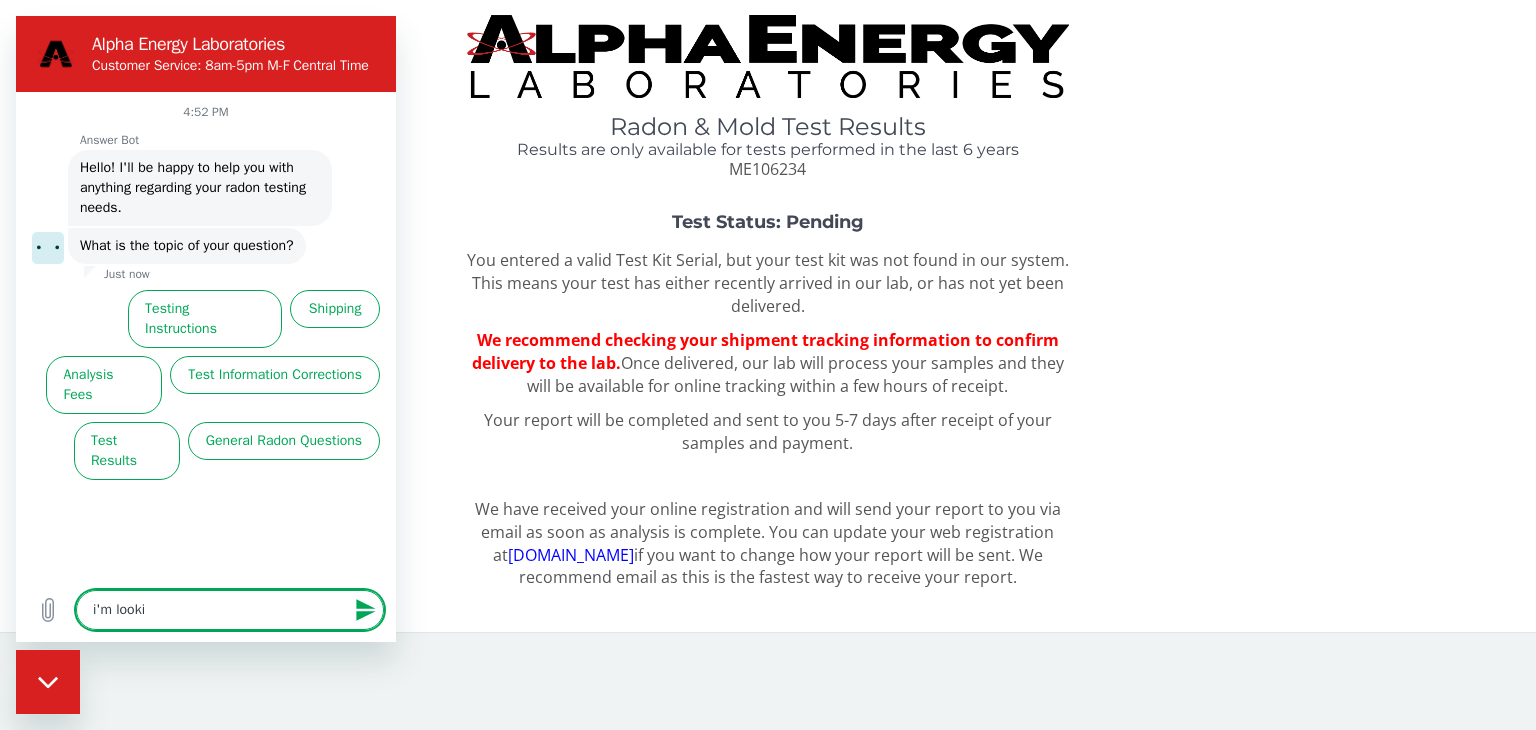 type on "i'm lookin" 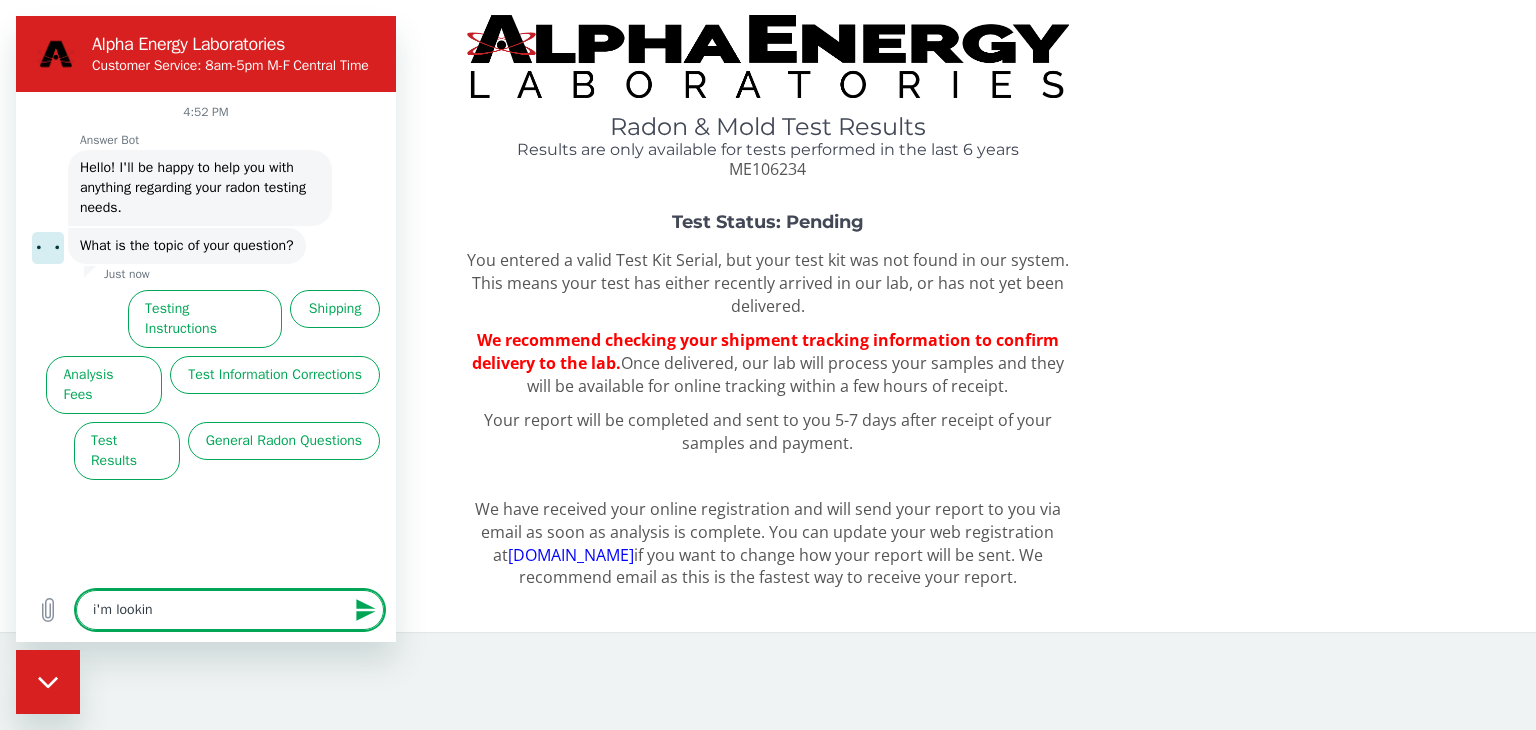 type on "i'm looking" 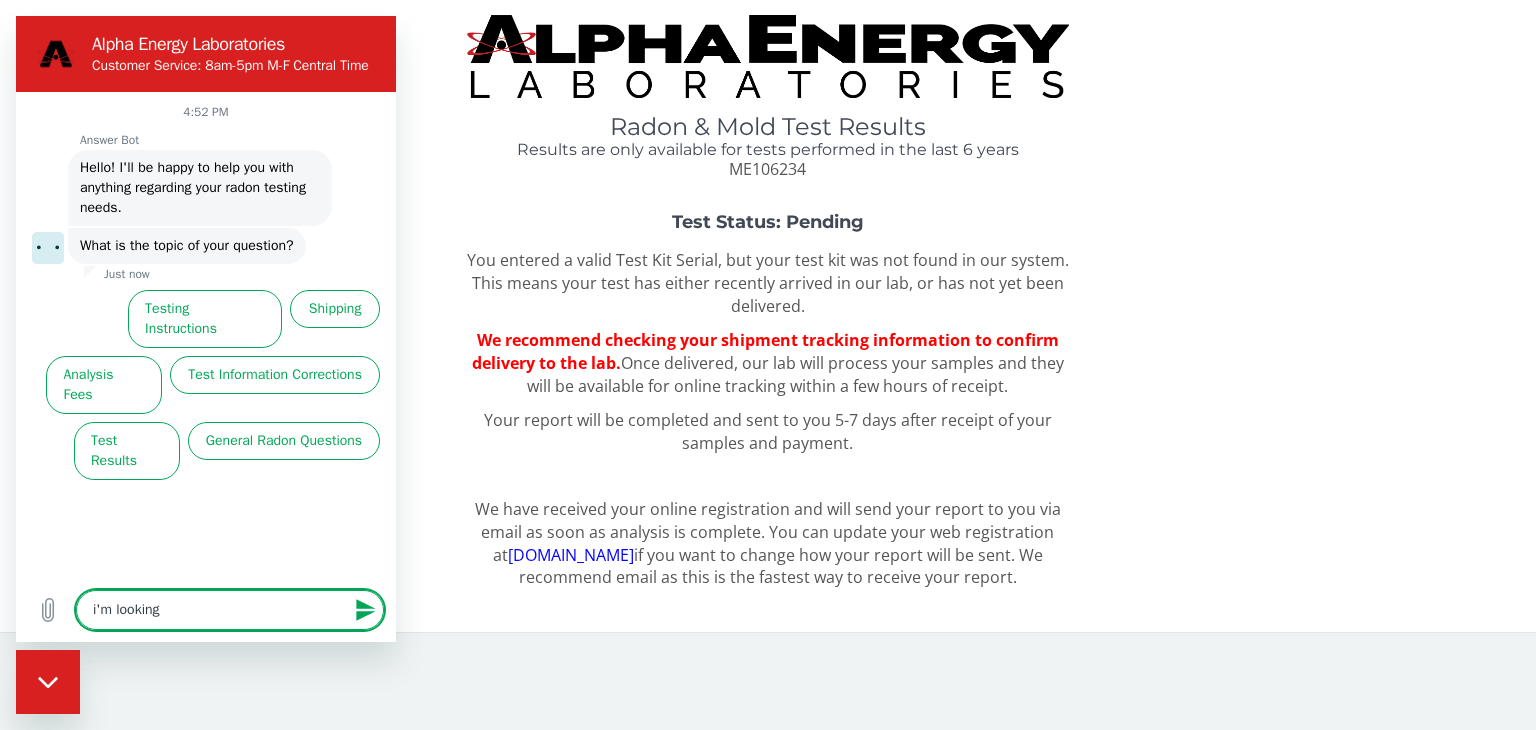 type on "i'm looking" 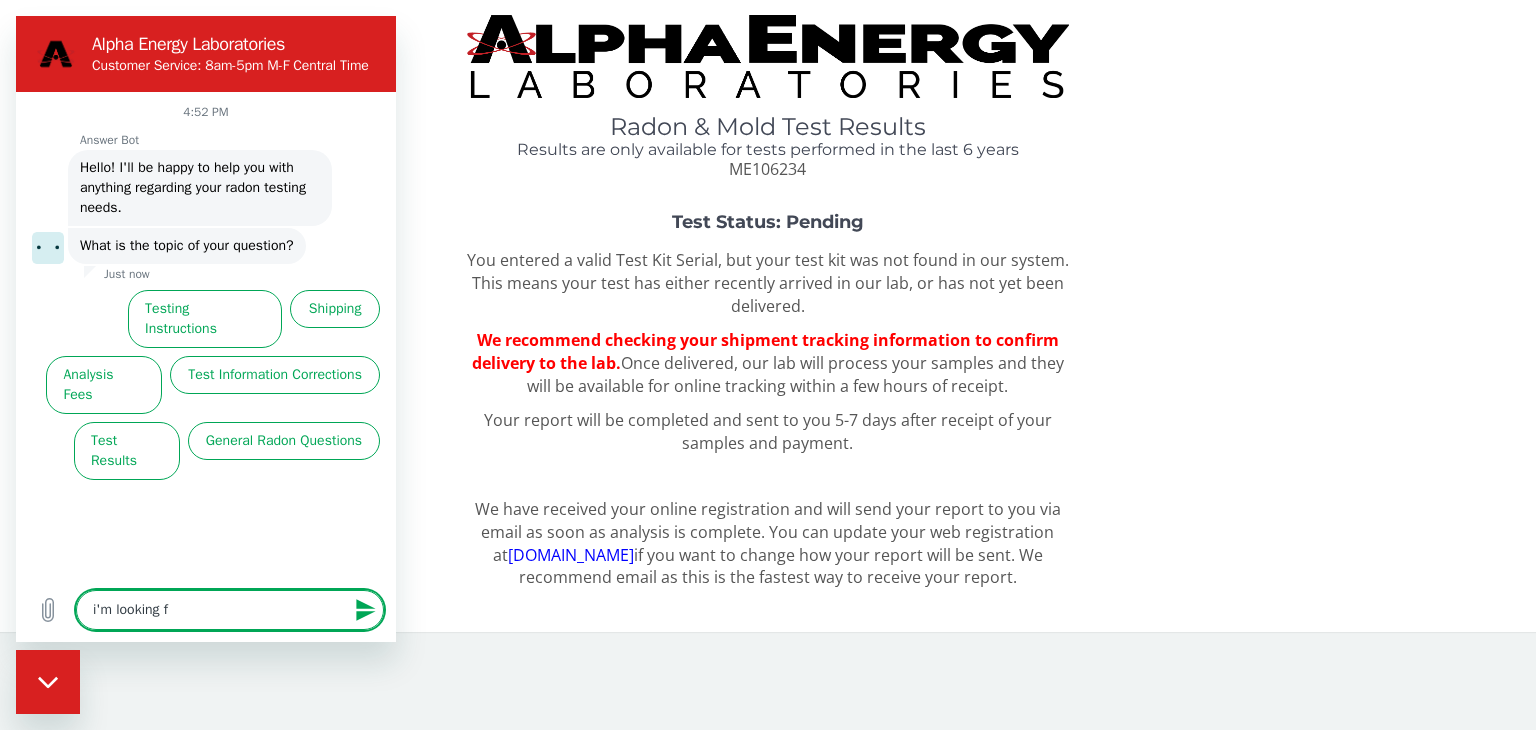 type on "i'm looking fo" 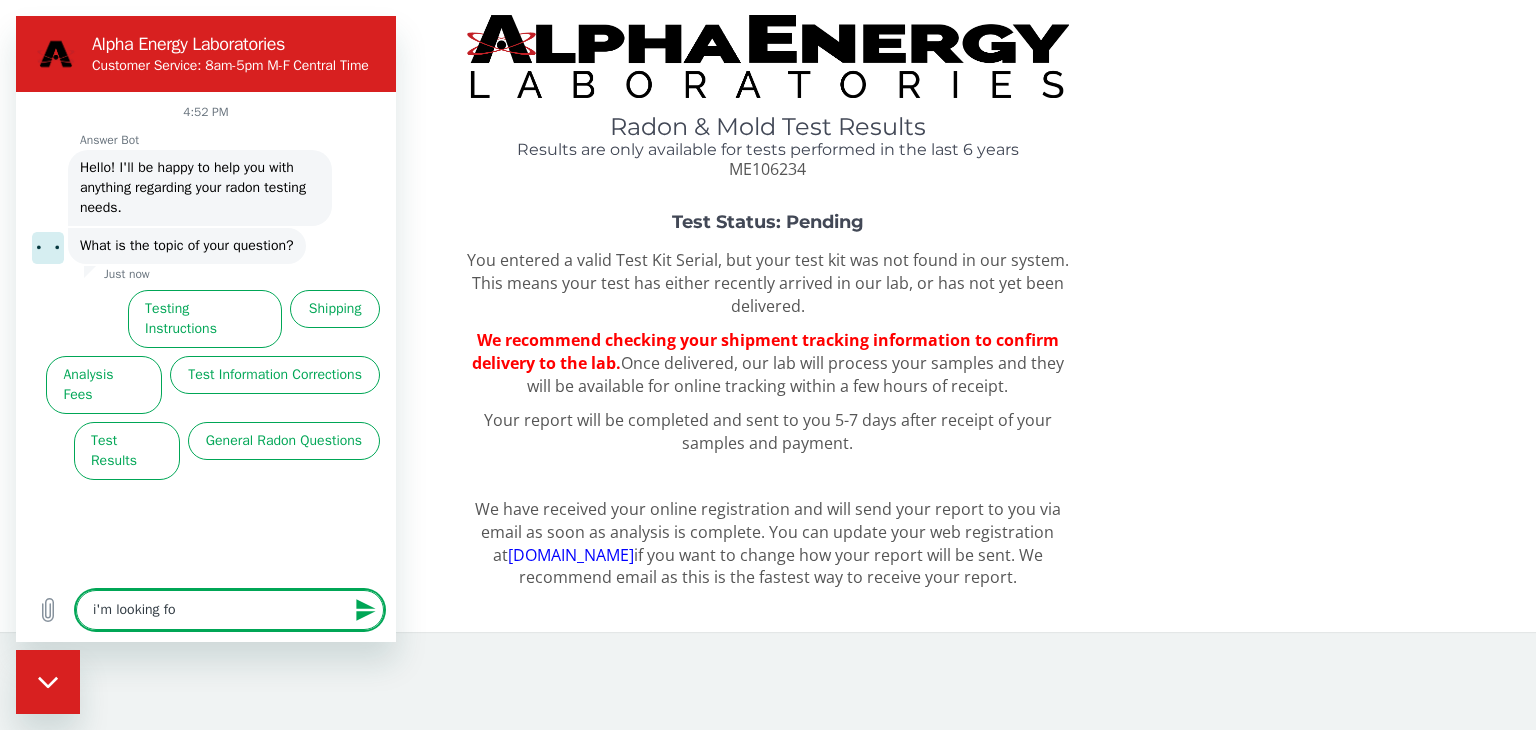 type on "i'm looking for" 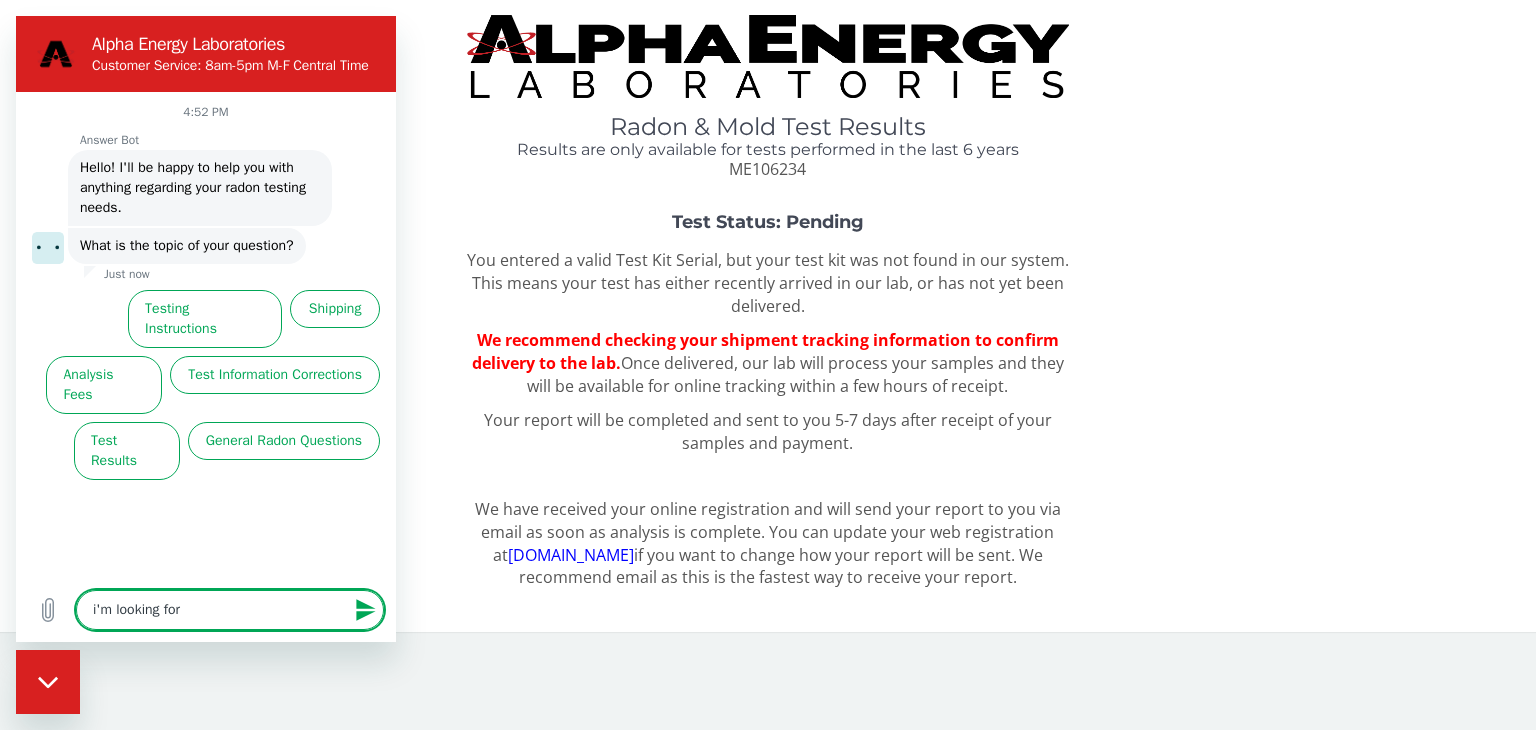 type on "i'm looking for" 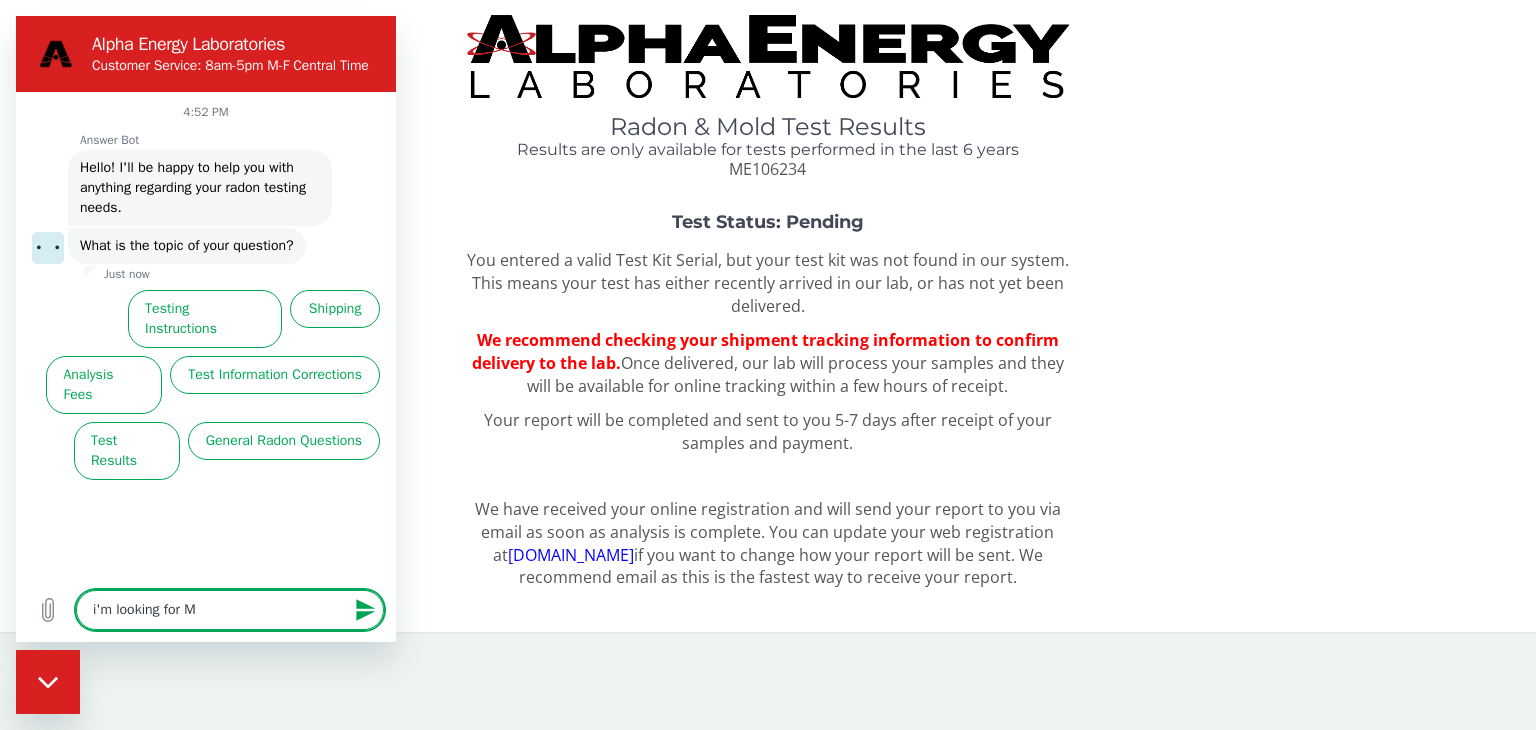 type on "i'm looking for Mo" 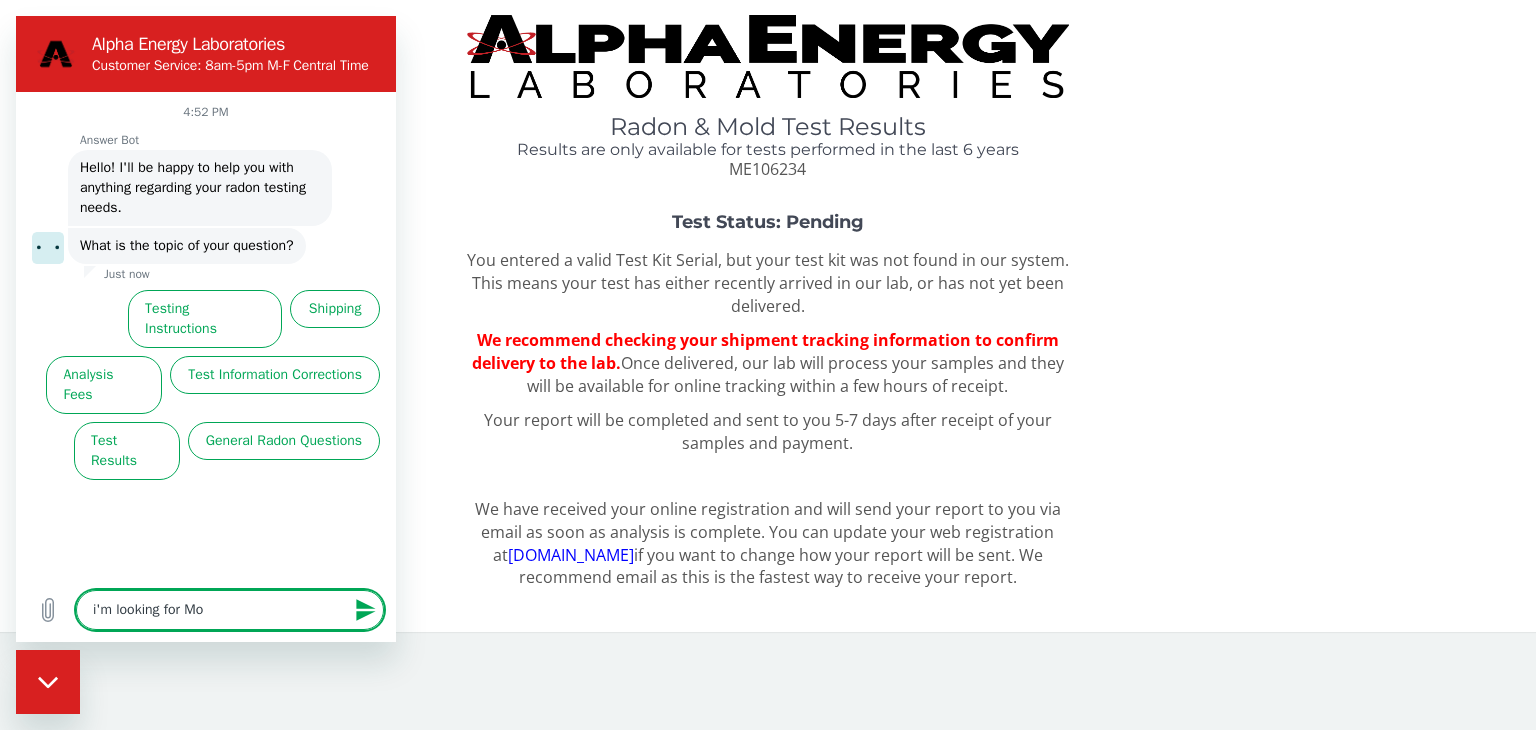 type on "i'm looking for [PERSON_NAME]" 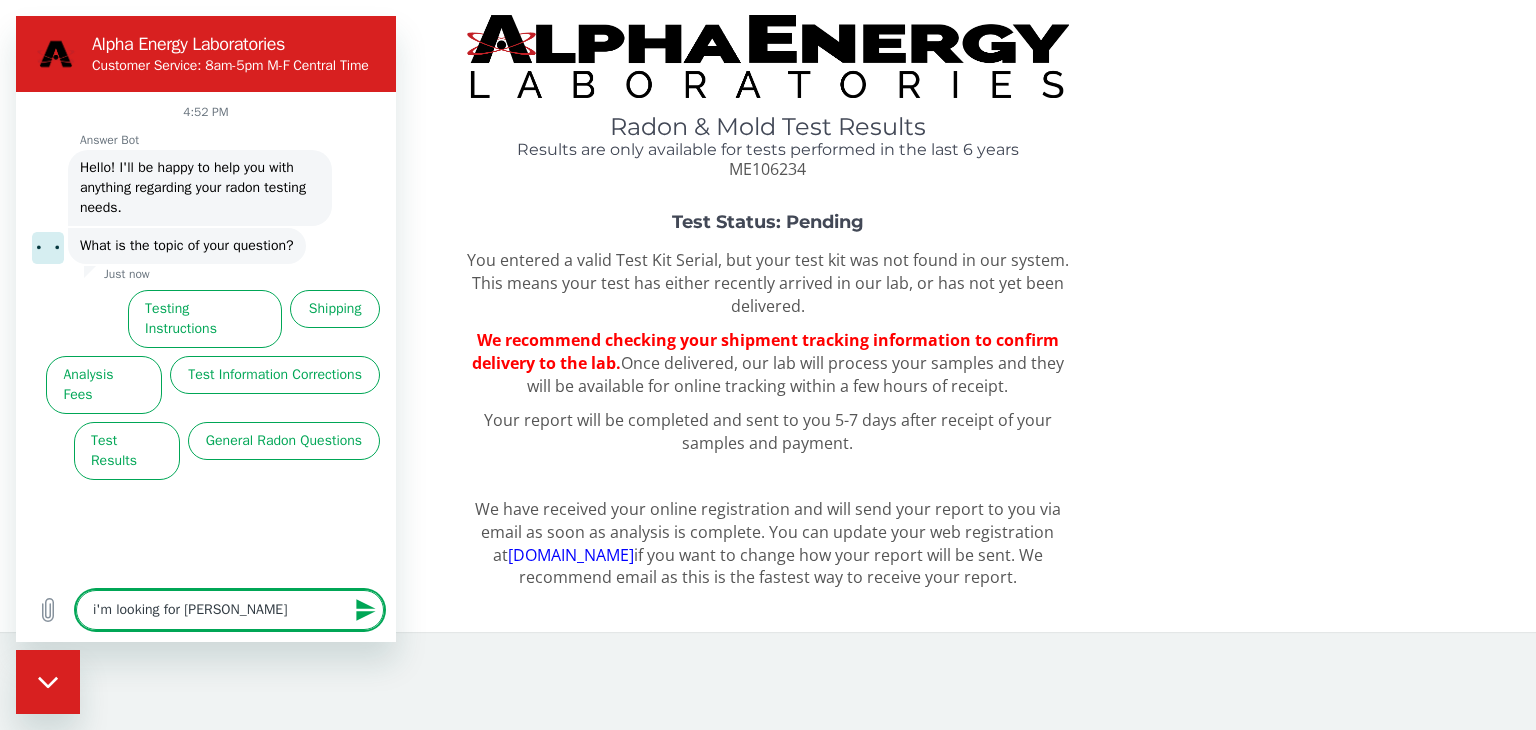 type on "i'm looking for Mold" 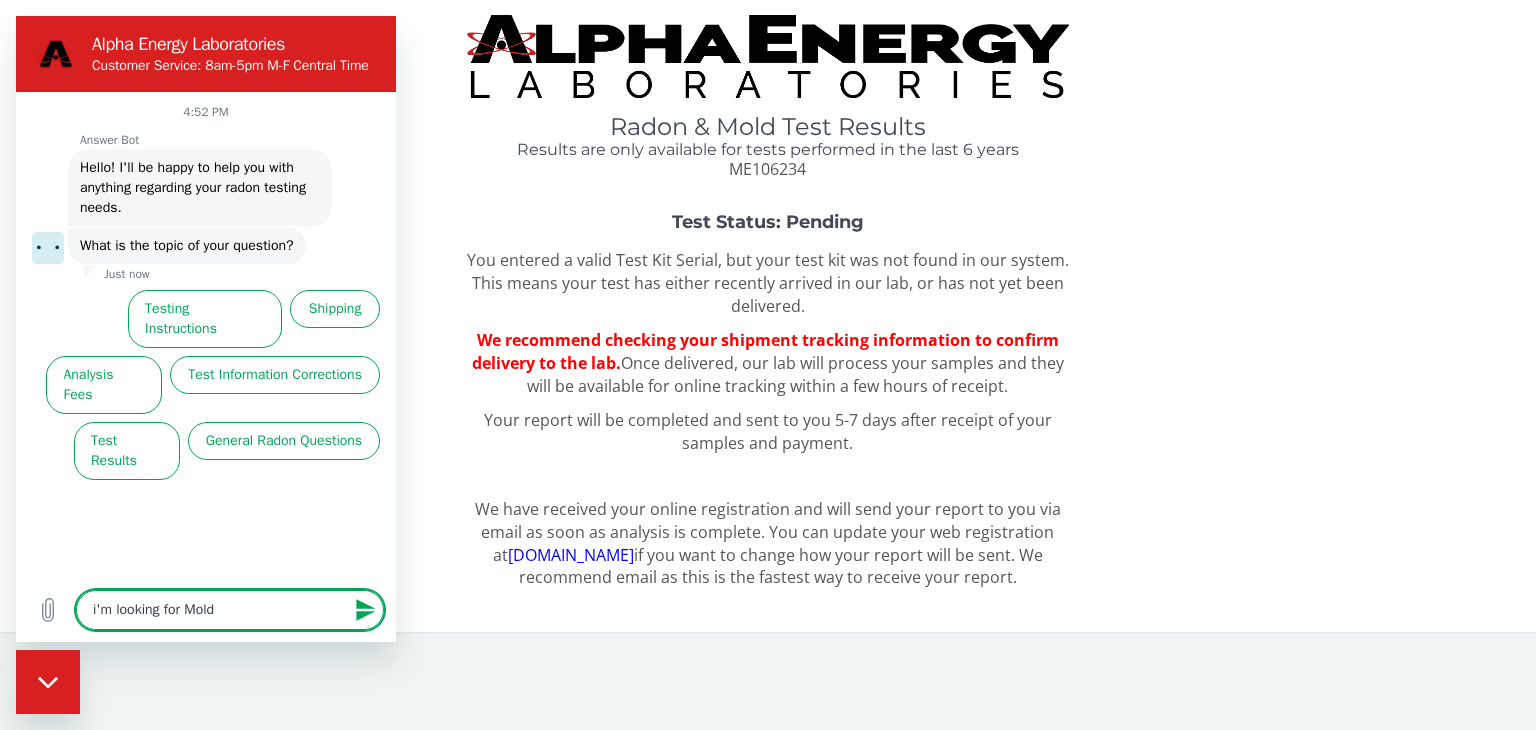 type on "i'm looking for Mold" 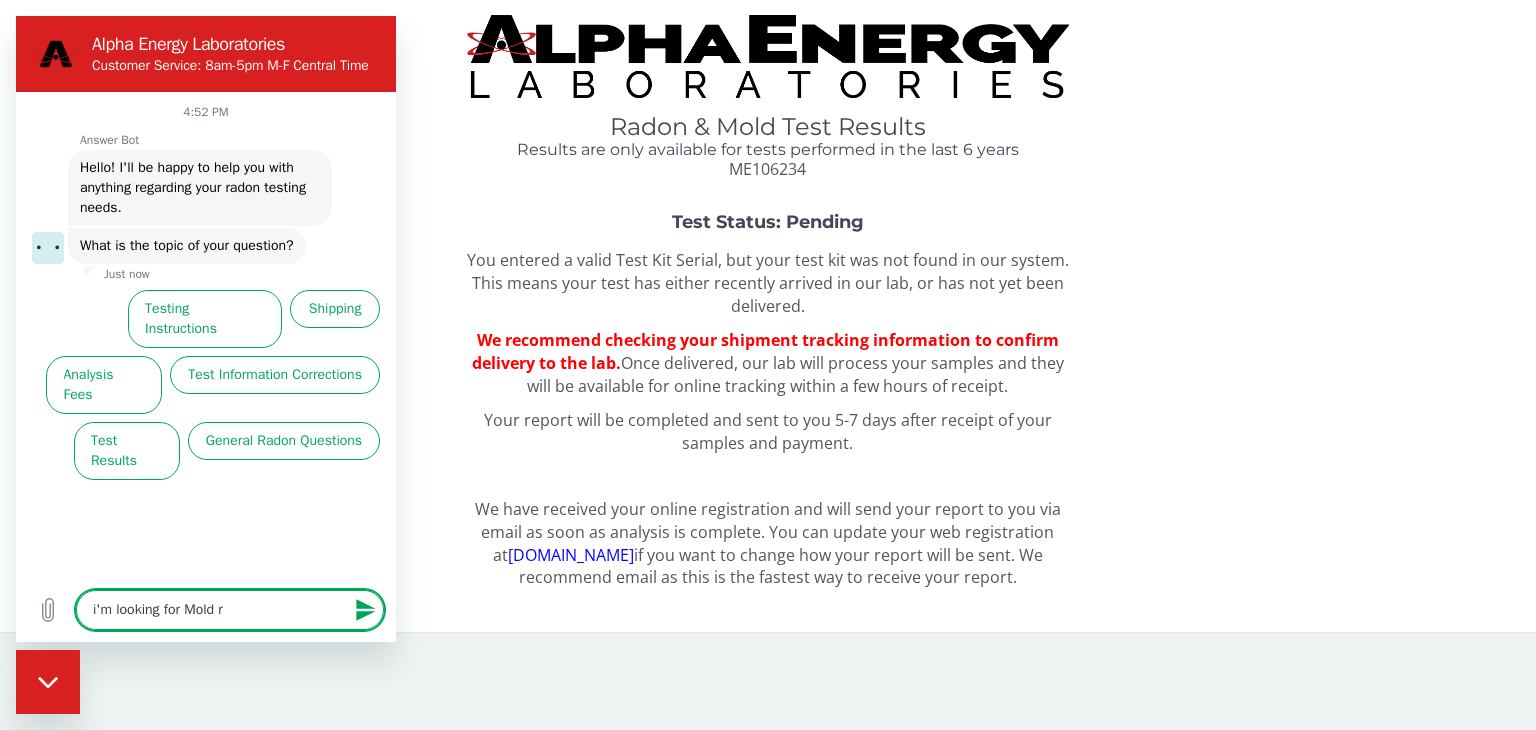 type on "i'm looking for Mold re" 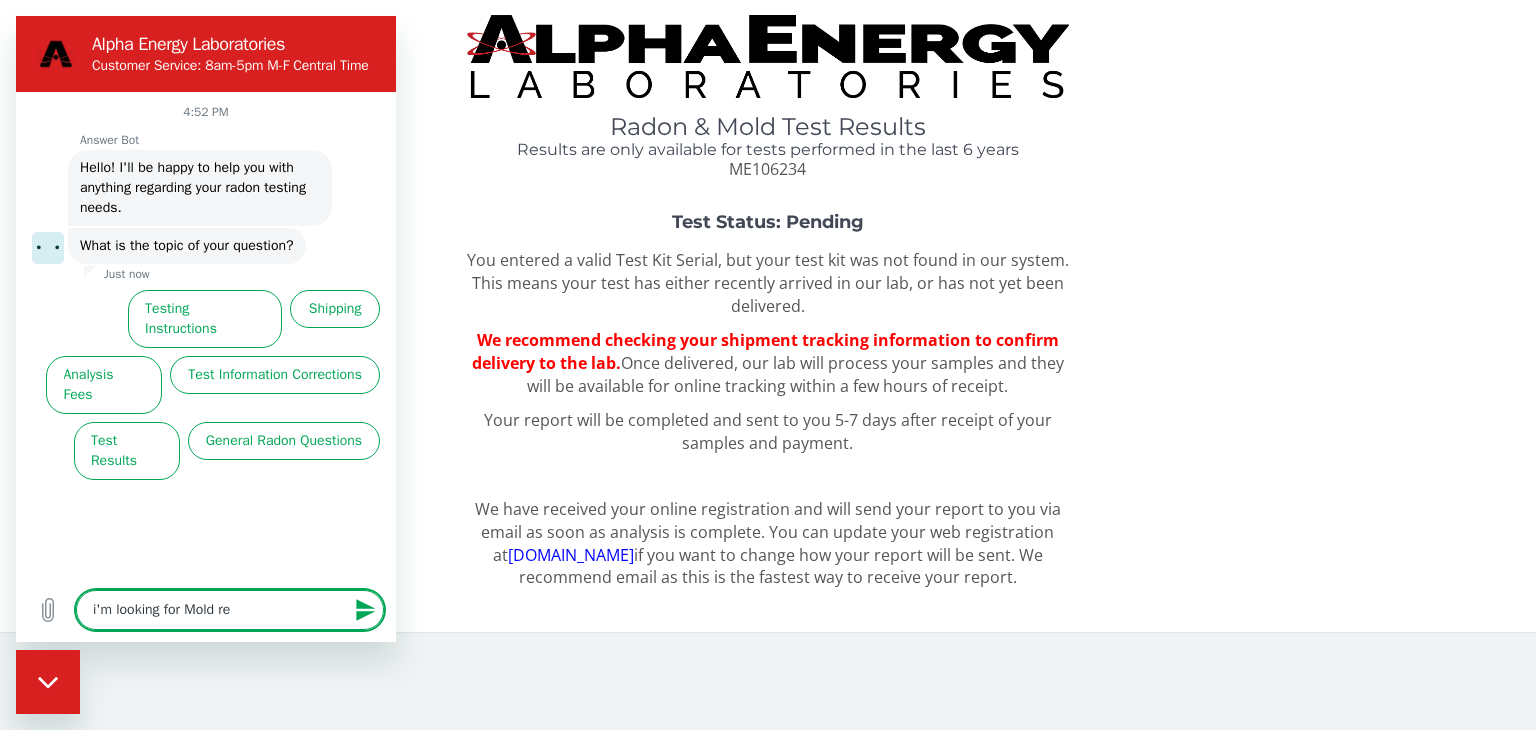 type on "i'm looking for Mold res" 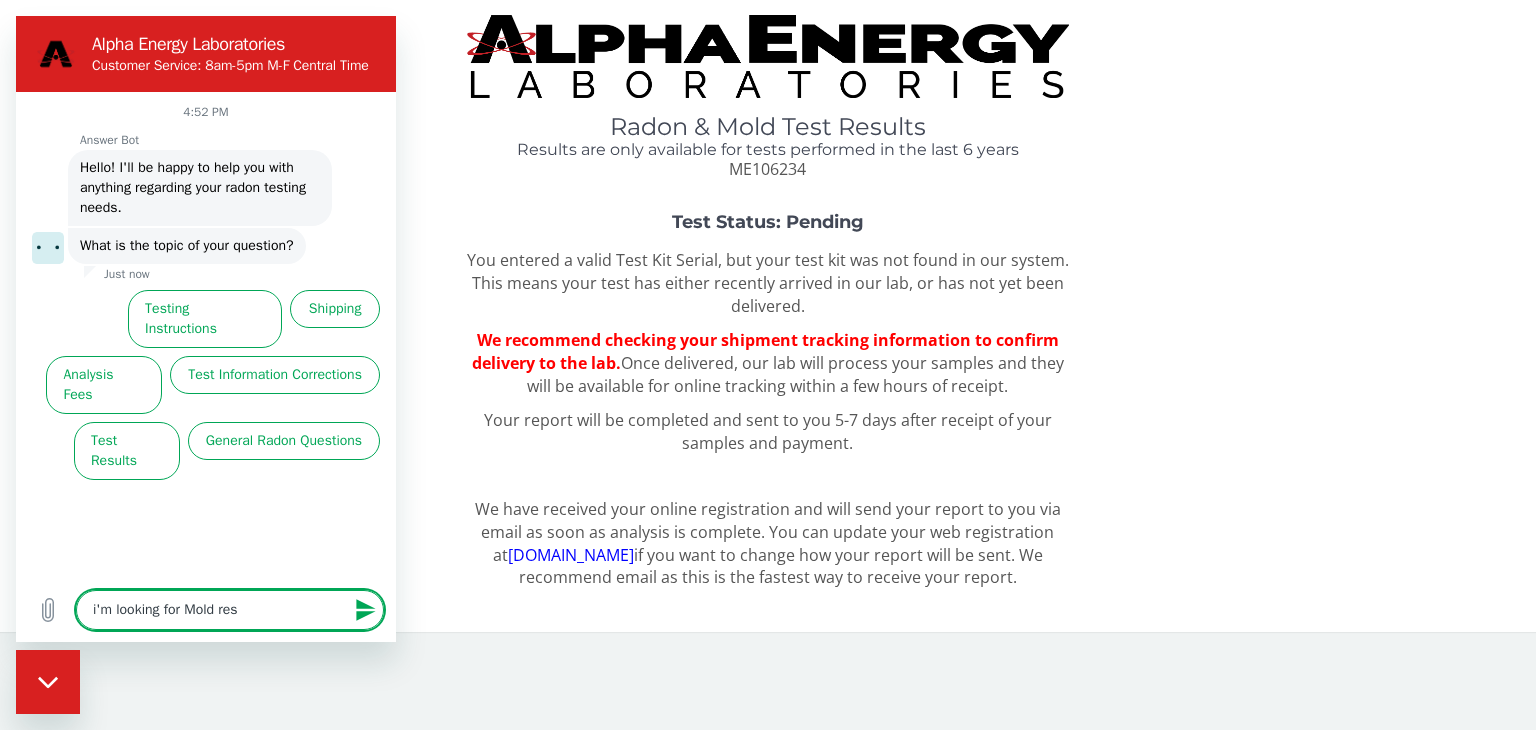 type on "i'm looking for Mold resu" 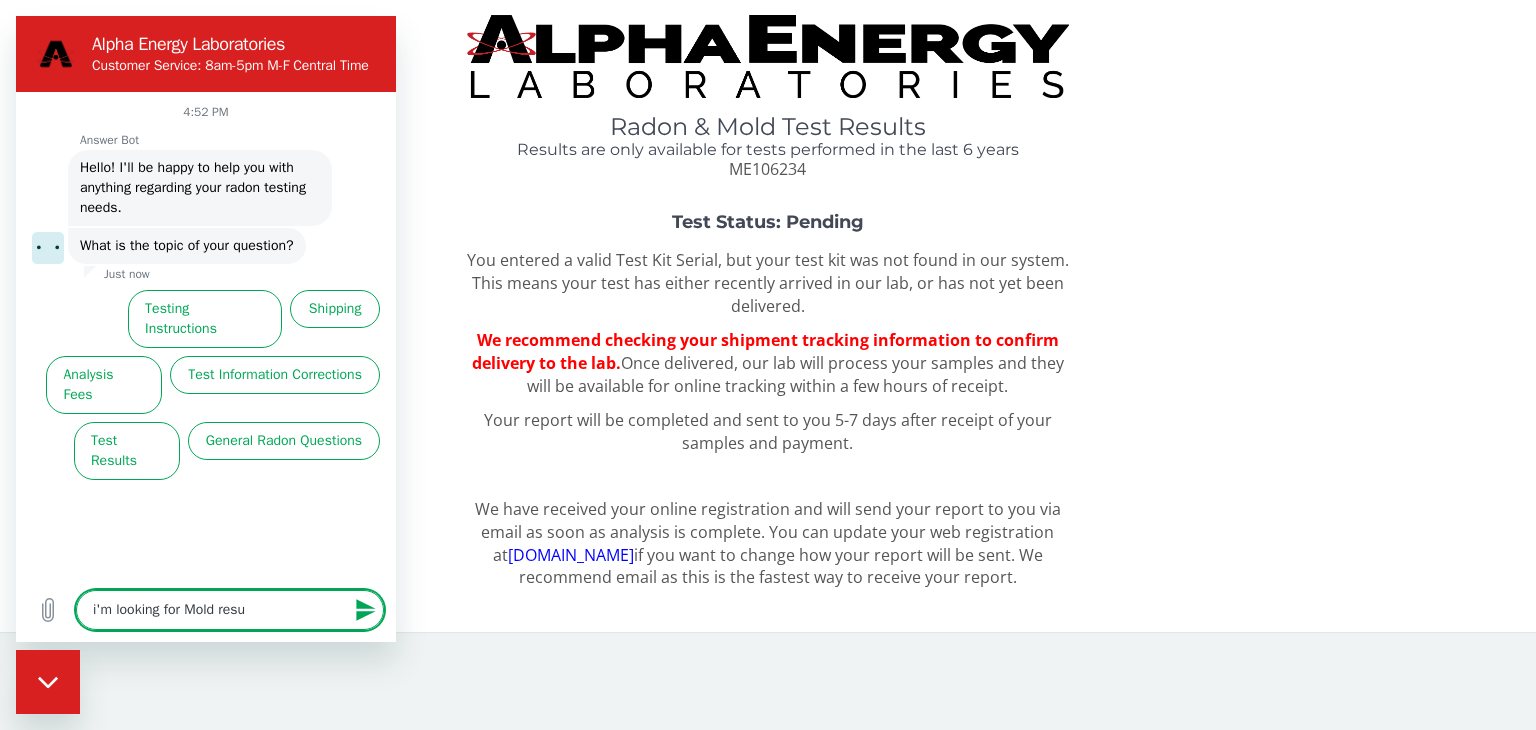 type on "i'm looking for Mold resul" 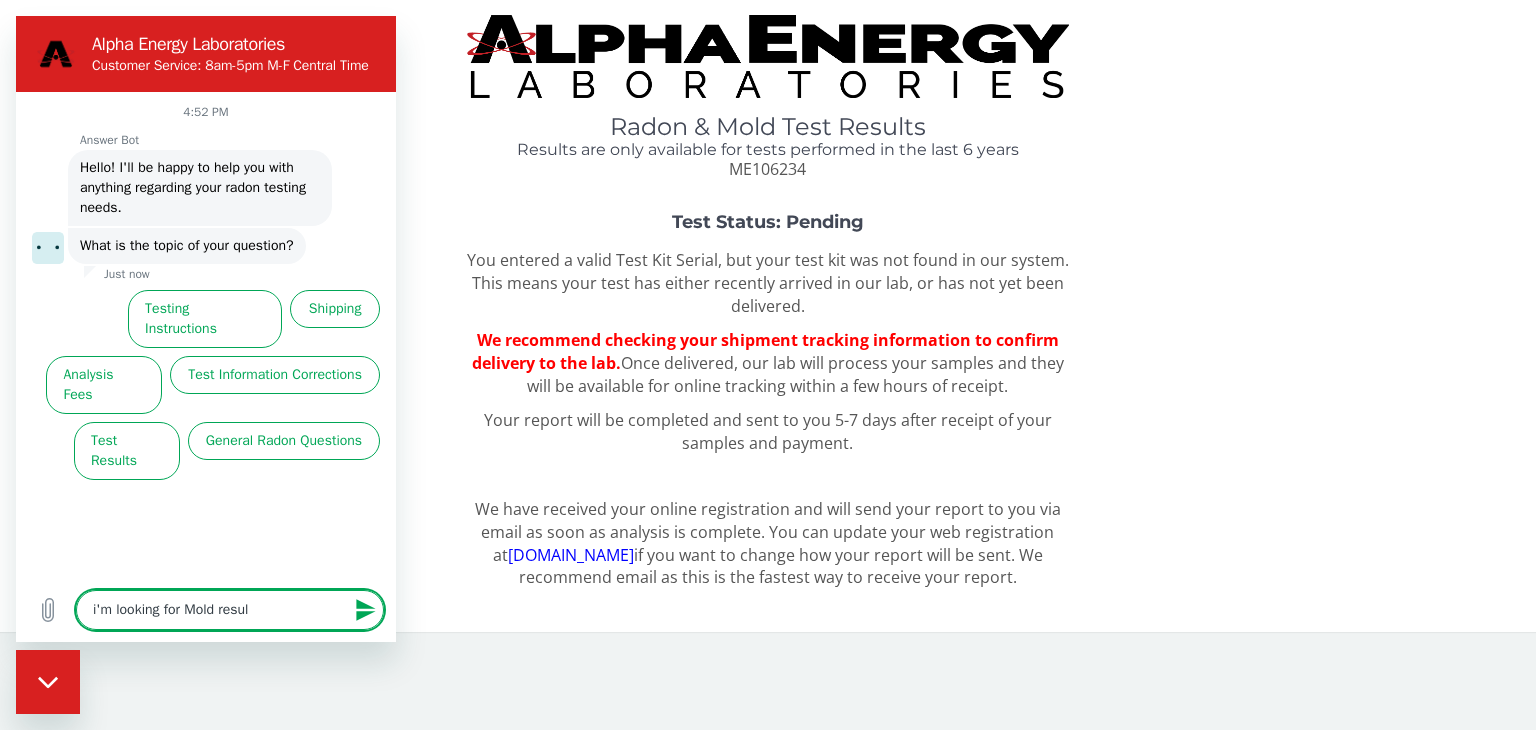 type on "i'm looking for Mold result" 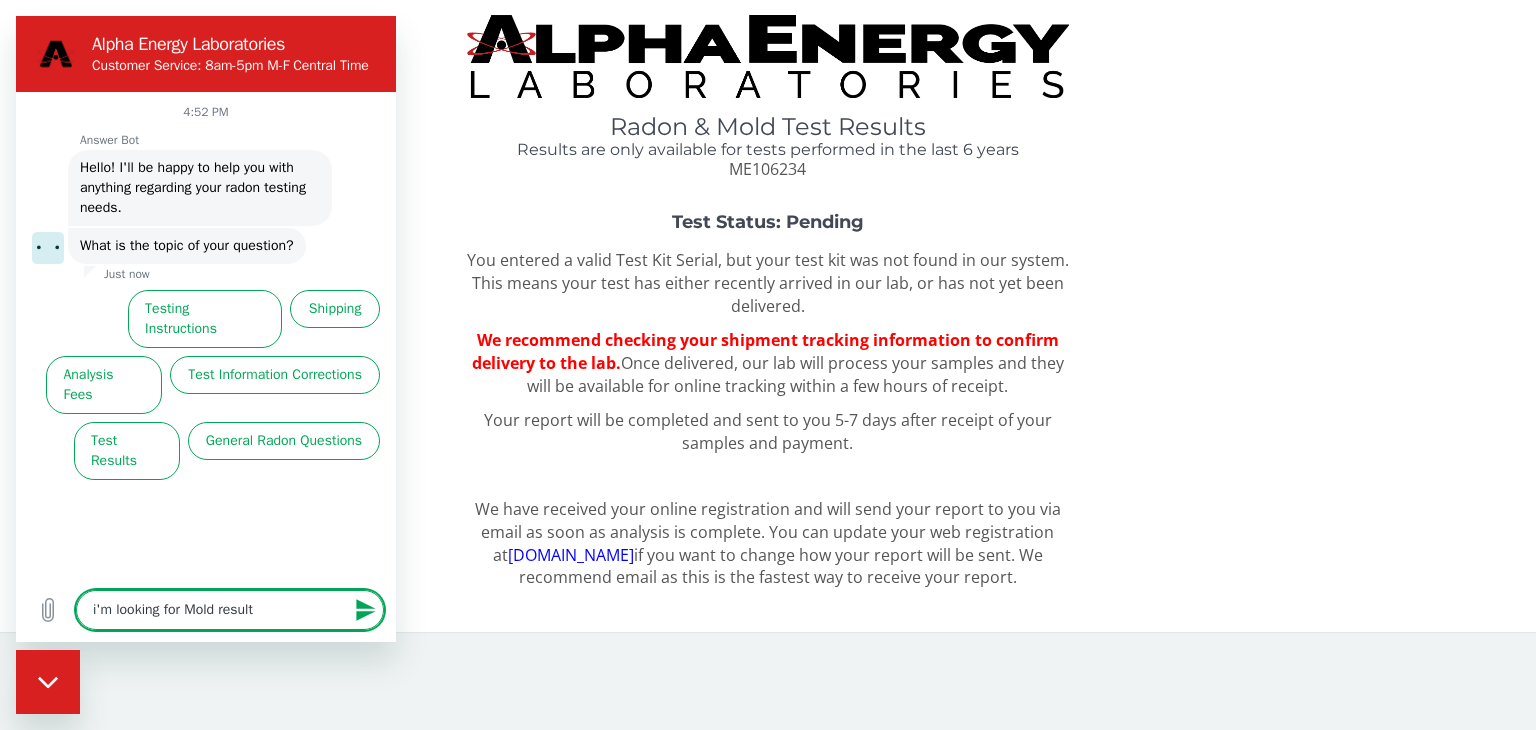 type on "i'm looking for Mold results" 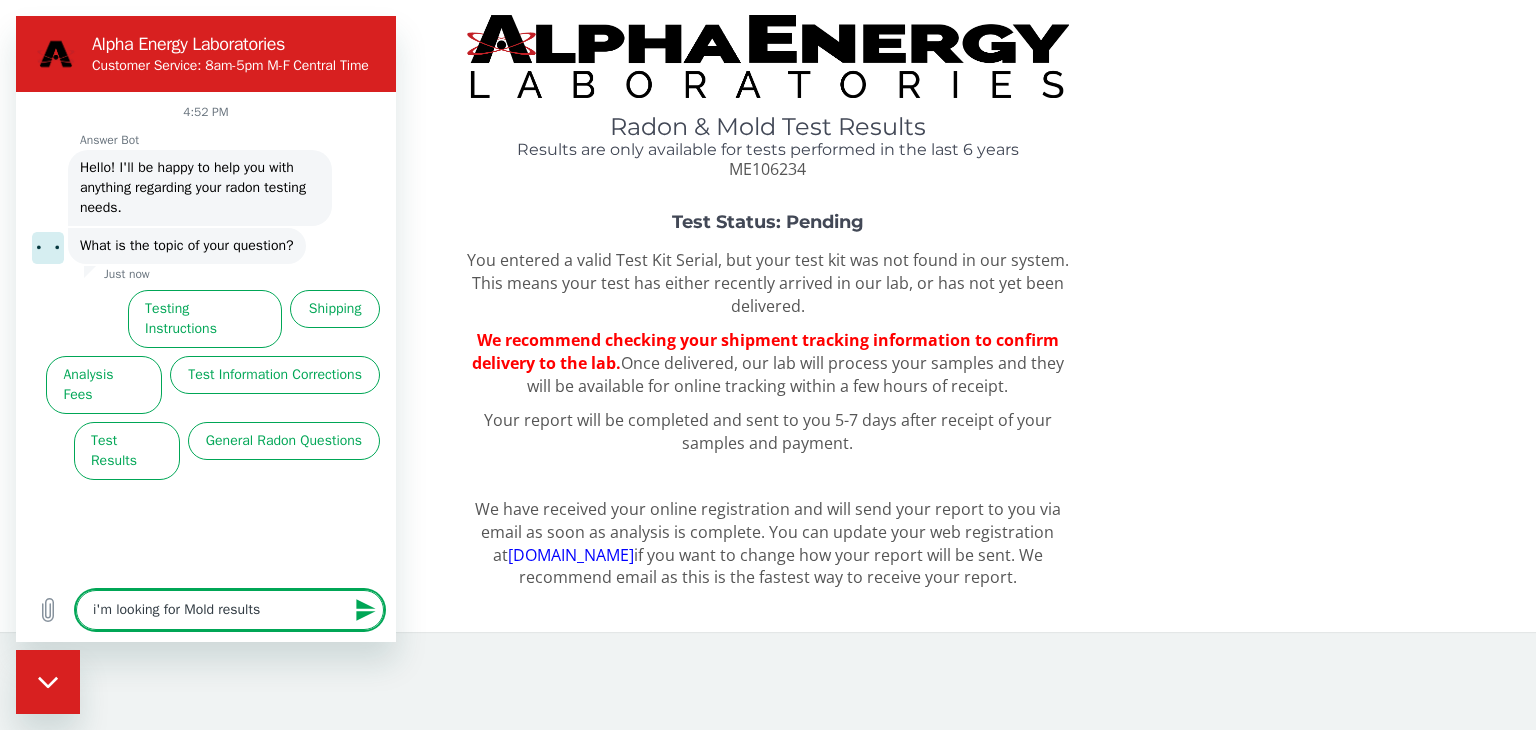type on "i'm looking for Mold results." 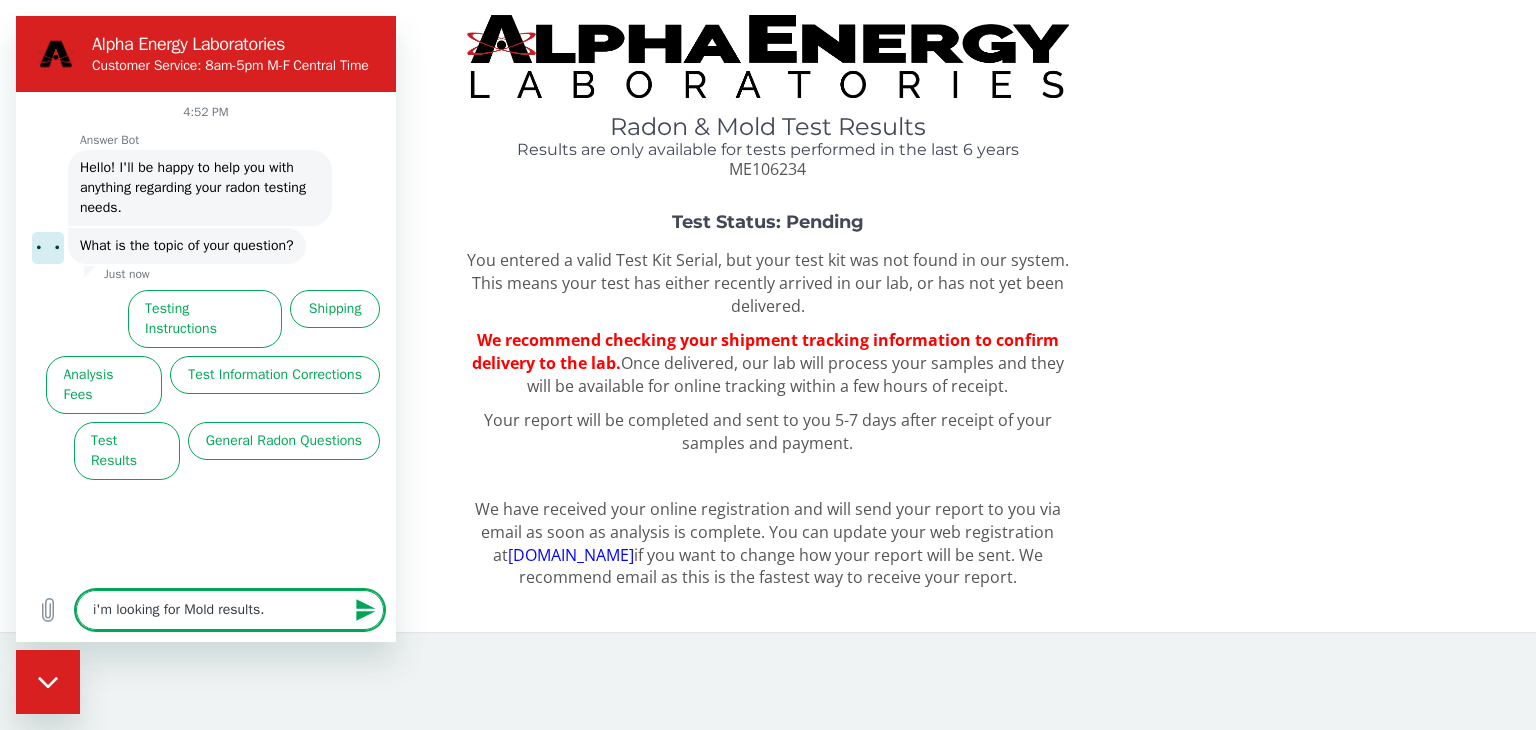 type on "i'm looking for Mold results.." 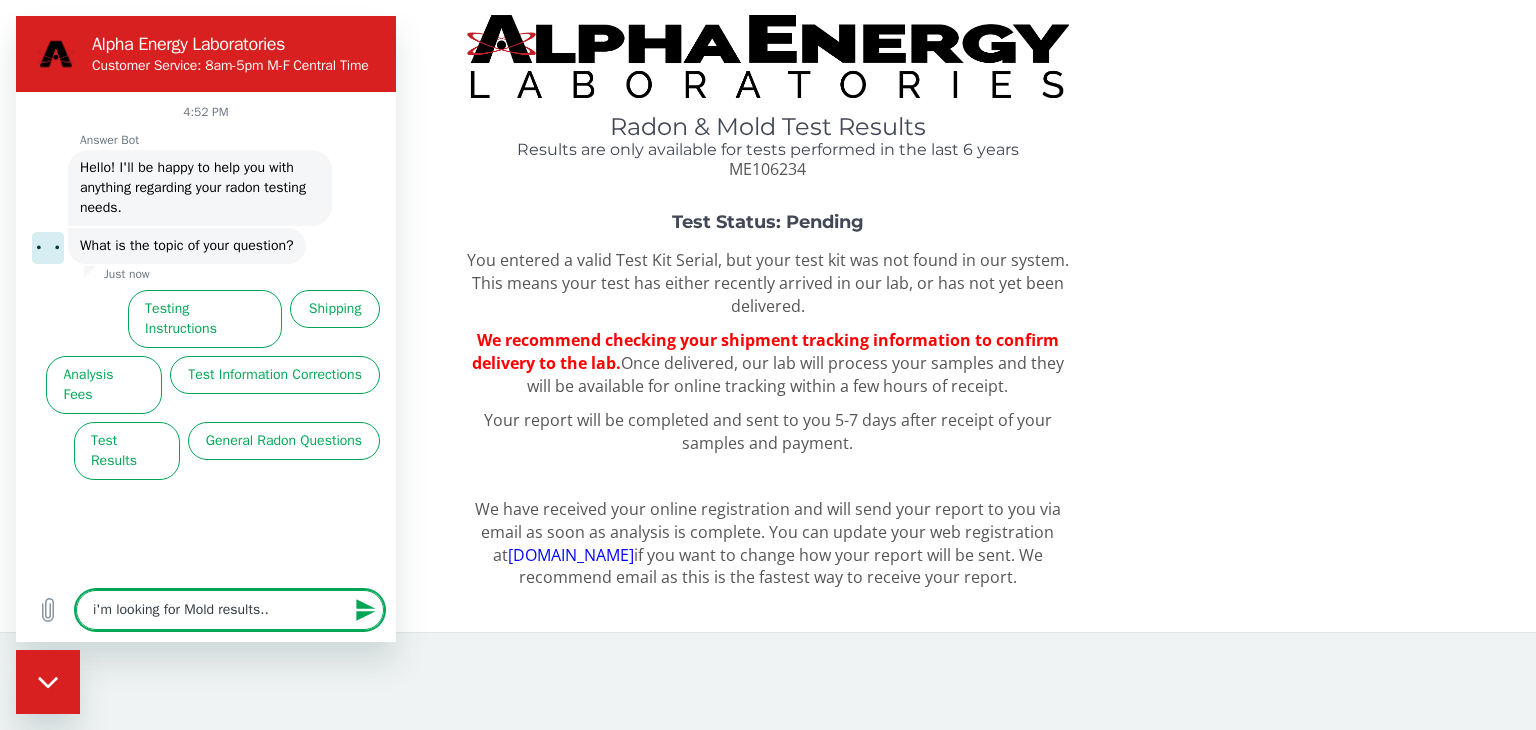 type on "x" 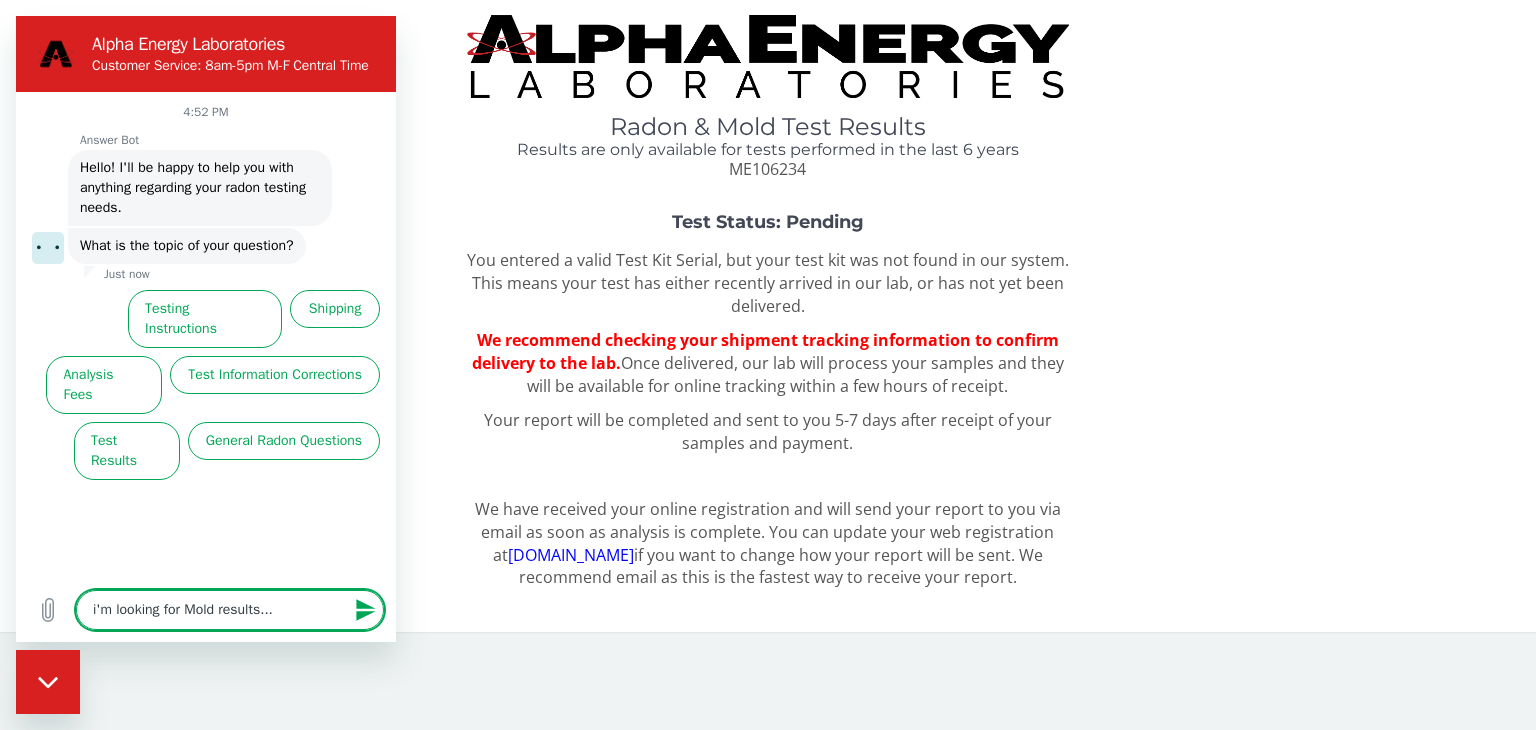 type 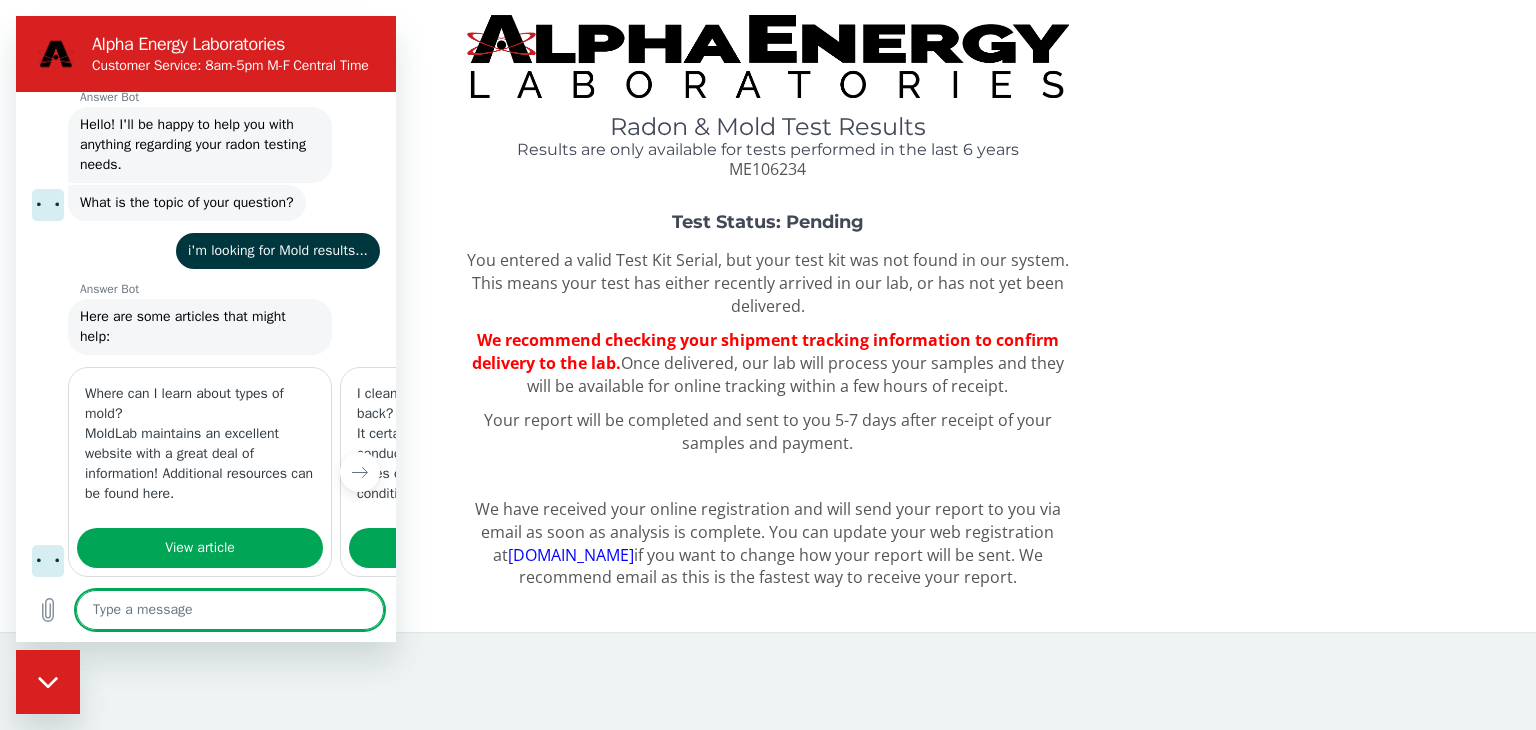 type on "x" 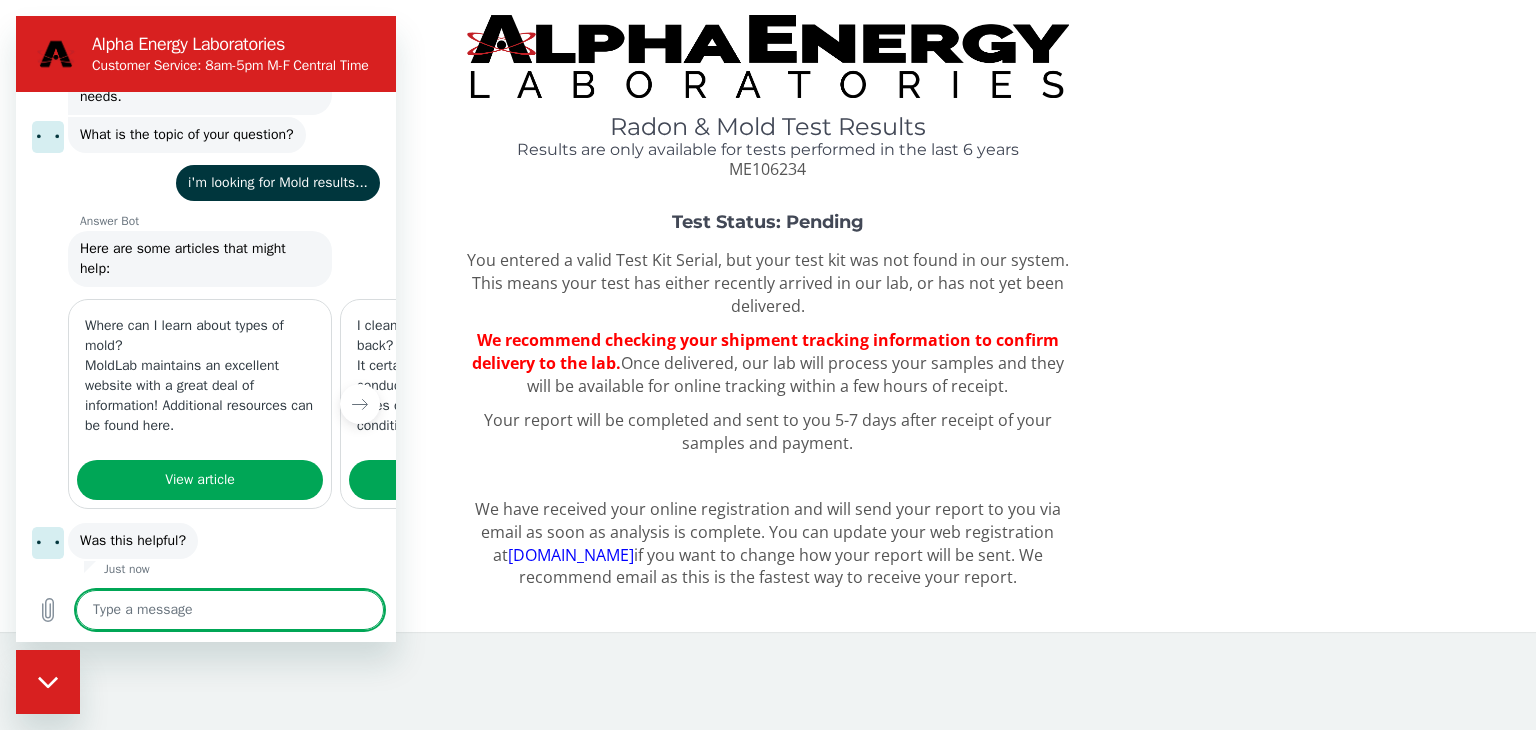 scroll, scrollTop: 160, scrollLeft: 0, axis: vertical 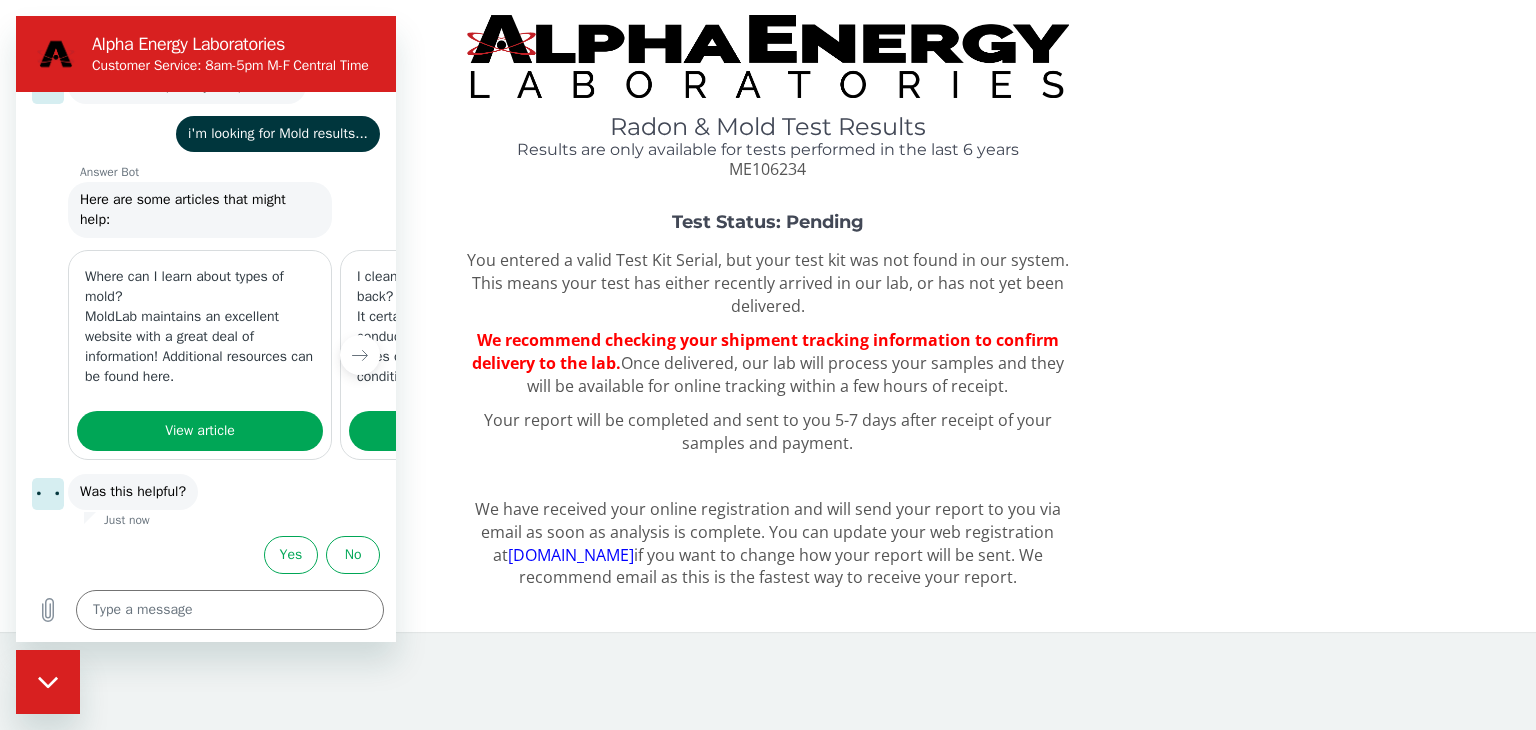 click on "Radon & Mold Test Results Results are only available for tests performed in the last 6 years ME106234                 Test Status: Pending         You entered a valid Test Kit Serial, but your test kit was not found in our system. This means your test has either recently arrived in our lab, or has not yet been delivered.     We recommend checking your shipment tracking information to confirm delivery to the lab.  Once delivered, our lab will process your samples and they will be available for online tracking within a few hours of receipt.    Your report will be completed and sent to you 5-7 days after receipt of your samples and payment.                 We have received your online registration and will send your report to you via email as soon as analysis is complete. You can update your web registration at  [DOMAIN_NAME]  if you want to change how your report will be sent. We recommend email as this is the fastest way to receive your report." at bounding box center [768, 308] 